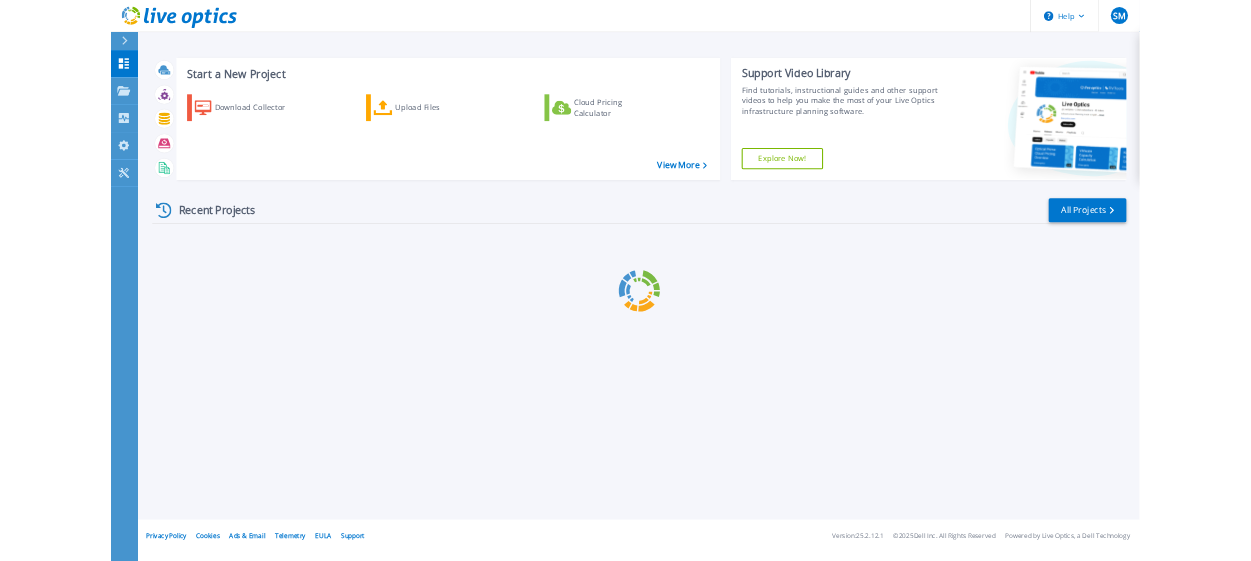 scroll, scrollTop: 0, scrollLeft: 0, axis: both 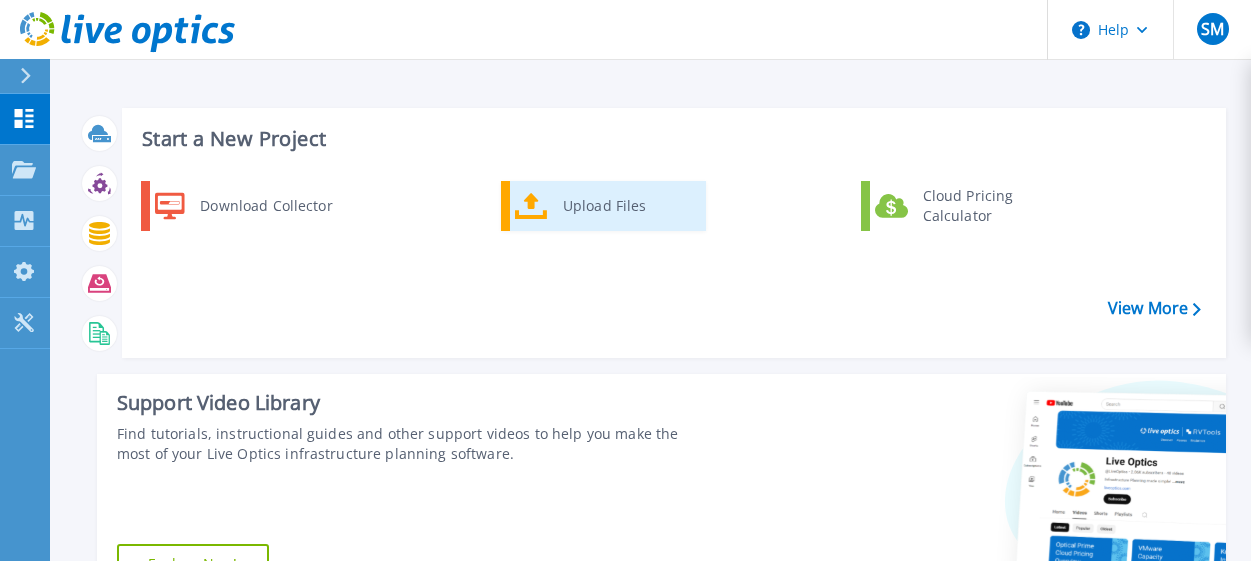 click on "Upload Files" at bounding box center (627, 206) 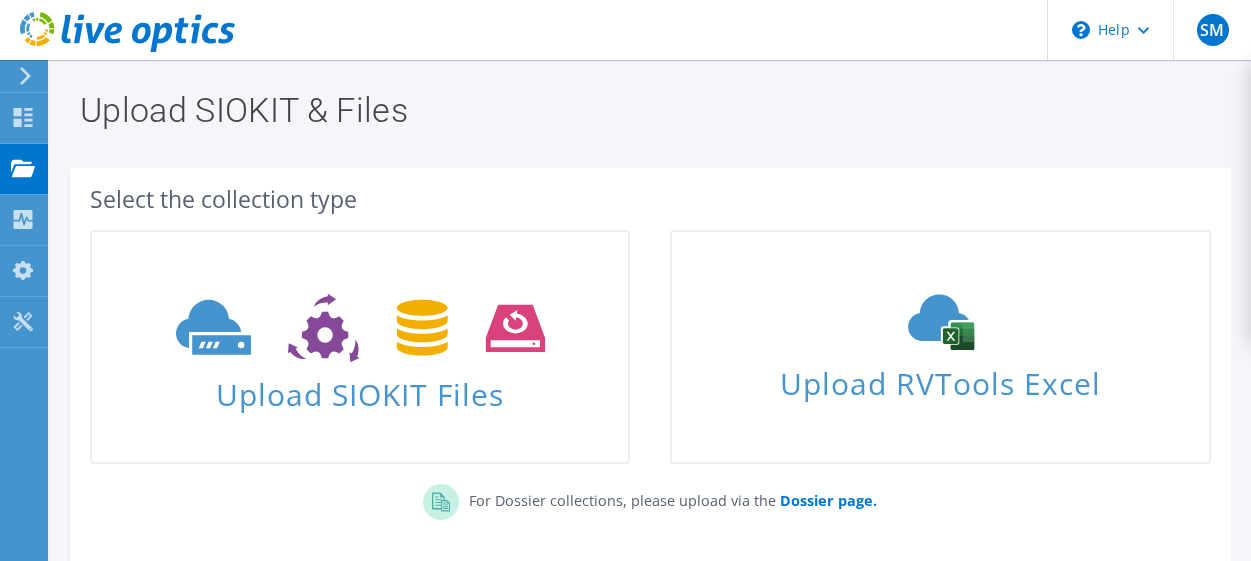 scroll, scrollTop: 0, scrollLeft: 0, axis: both 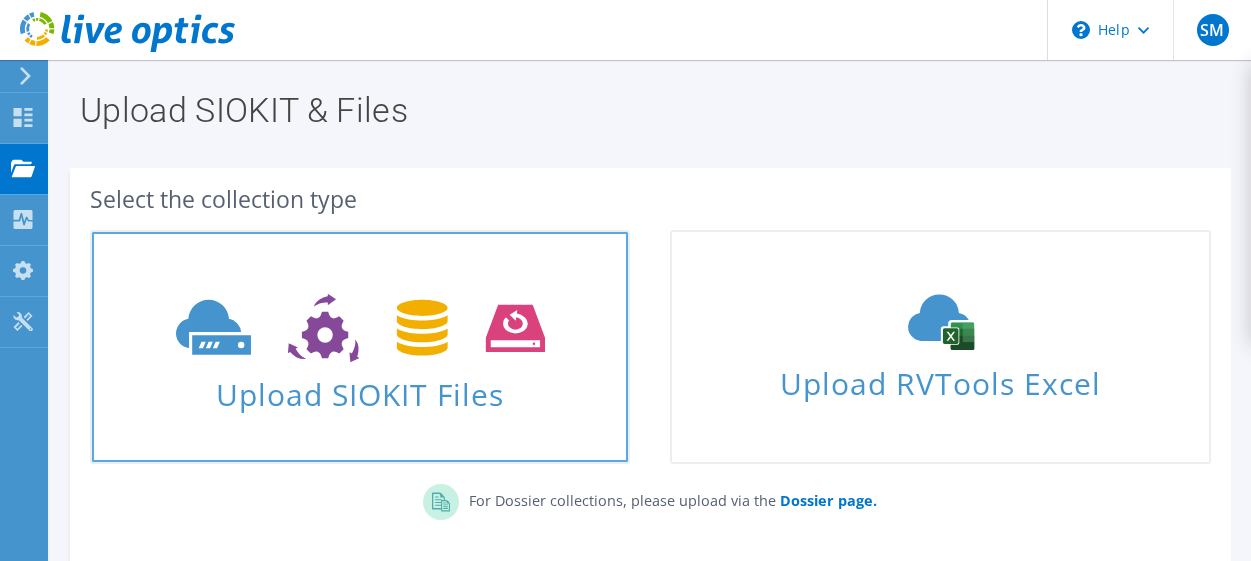 click 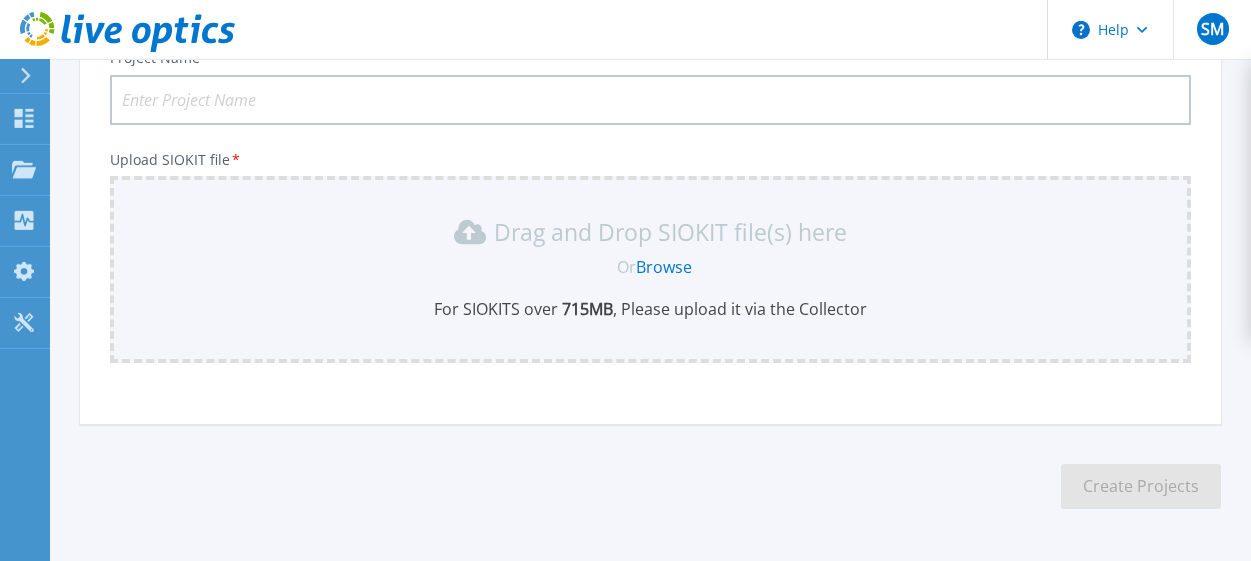 scroll, scrollTop: 91, scrollLeft: 0, axis: vertical 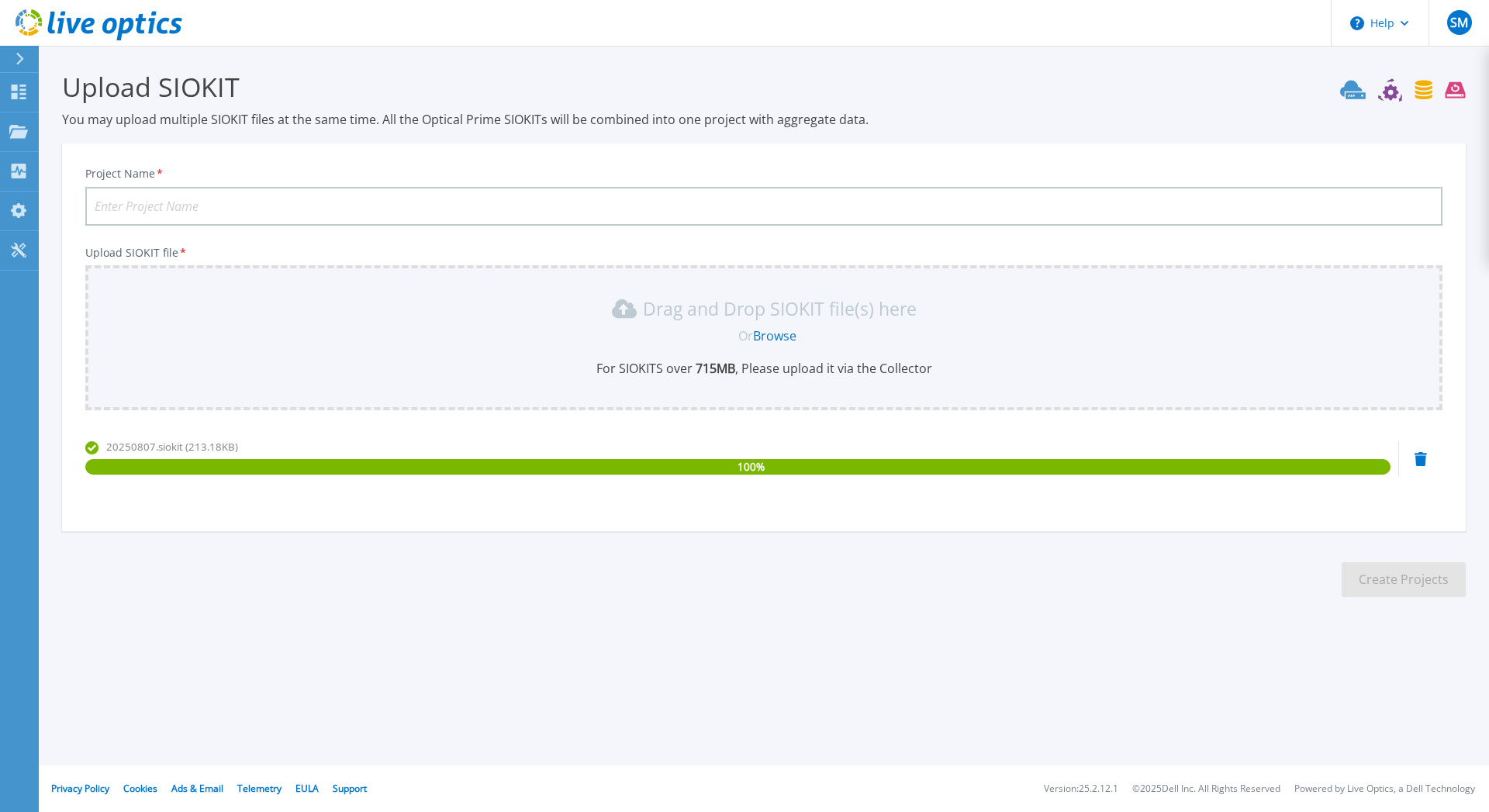 click on "Project Name *" at bounding box center [764, 206] 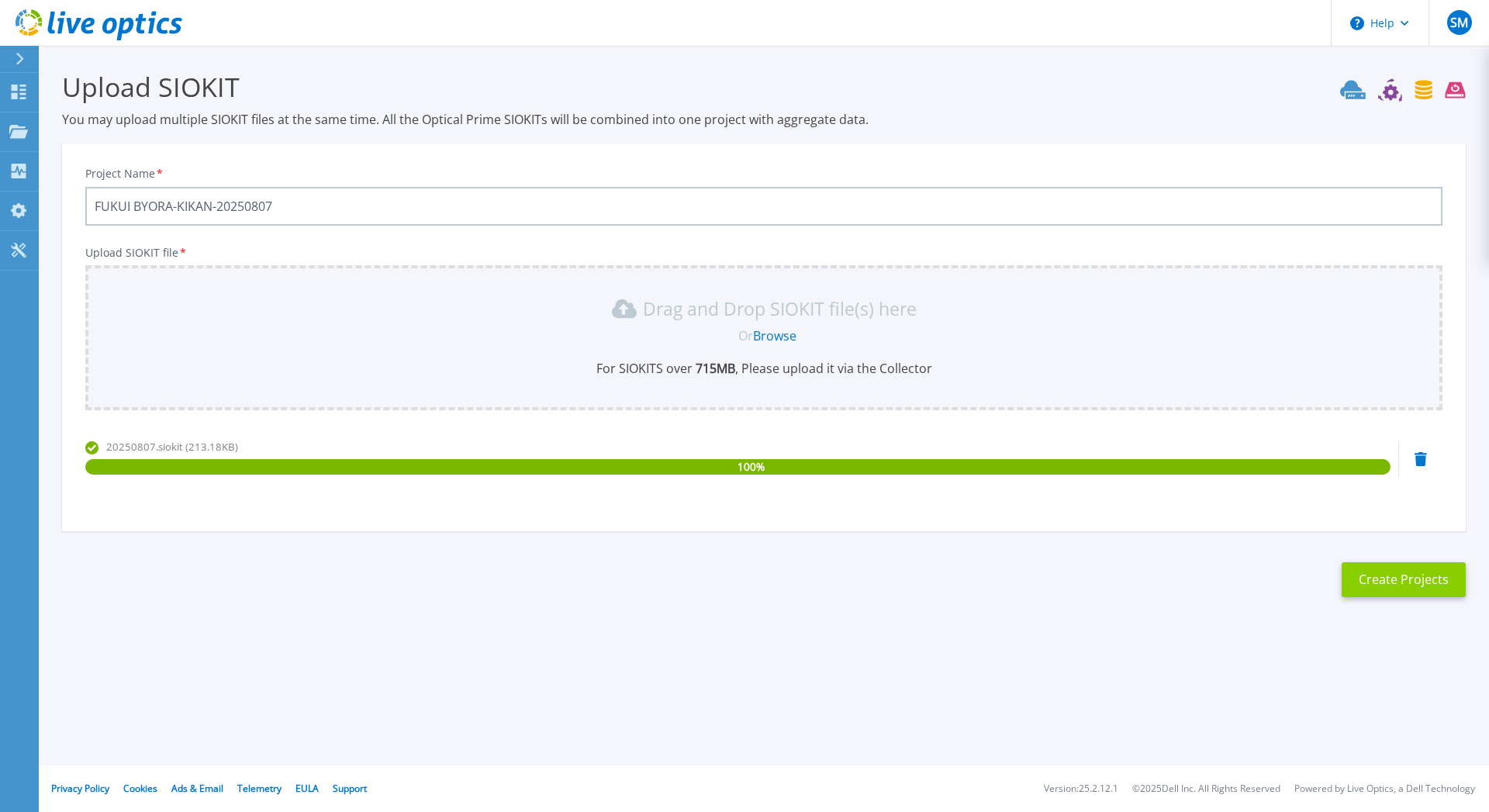 type on "FUKUI BYORA-KIKAN-20250807" 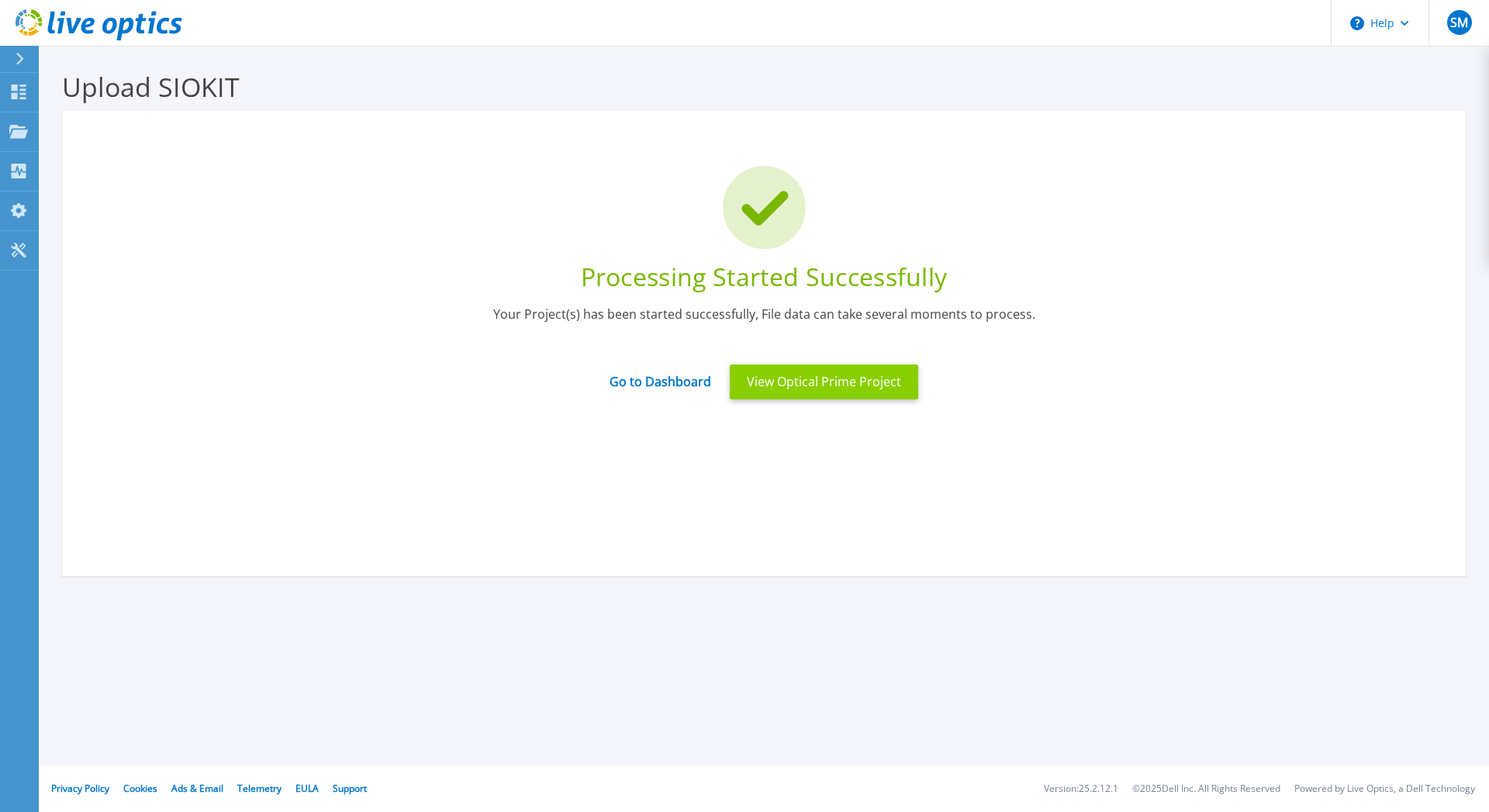 click on "View Optical Prime Project" at bounding box center (824, 382) 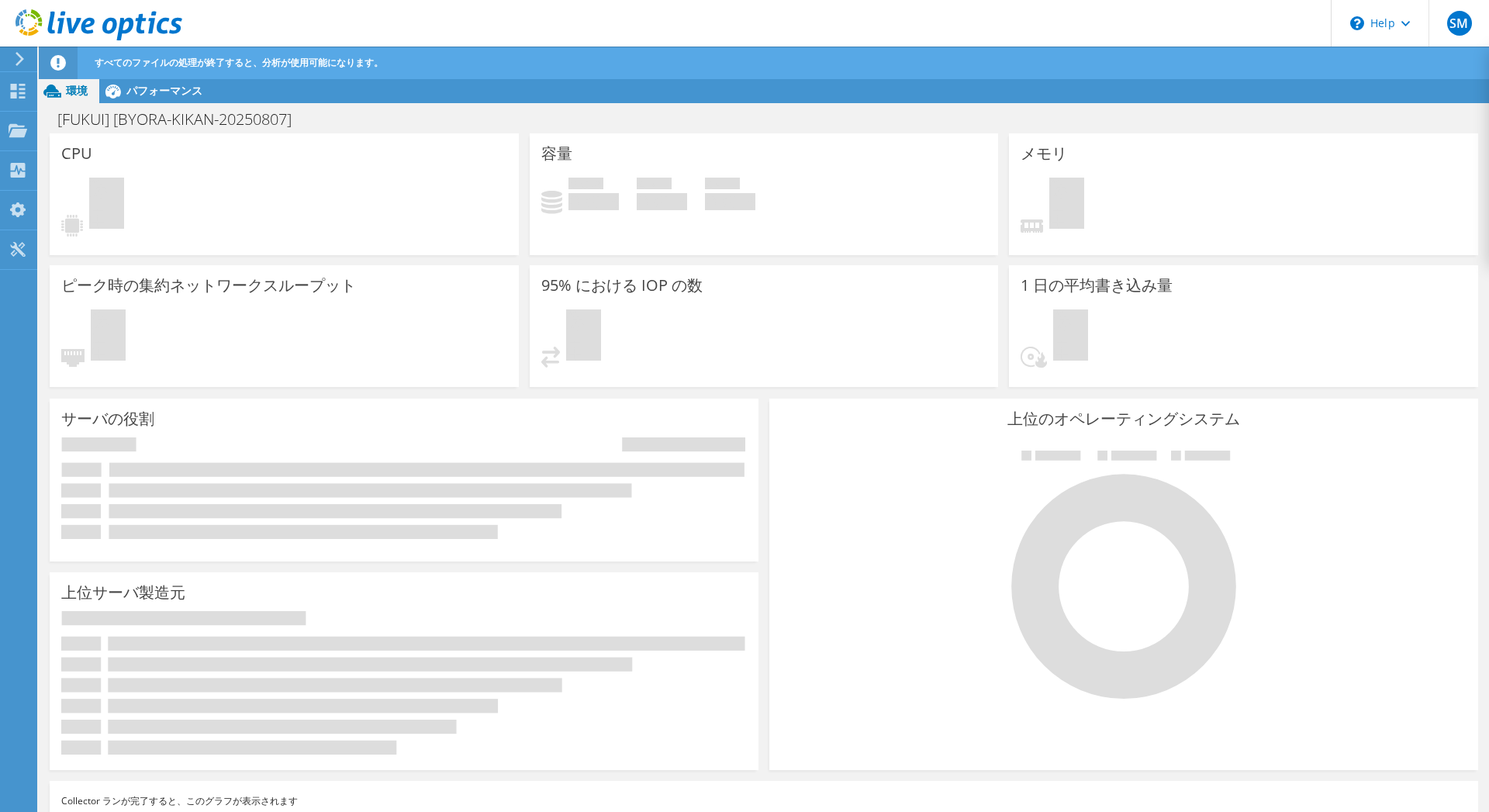 scroll, scrollTop: 0, scrollLeft: 0, axis: both 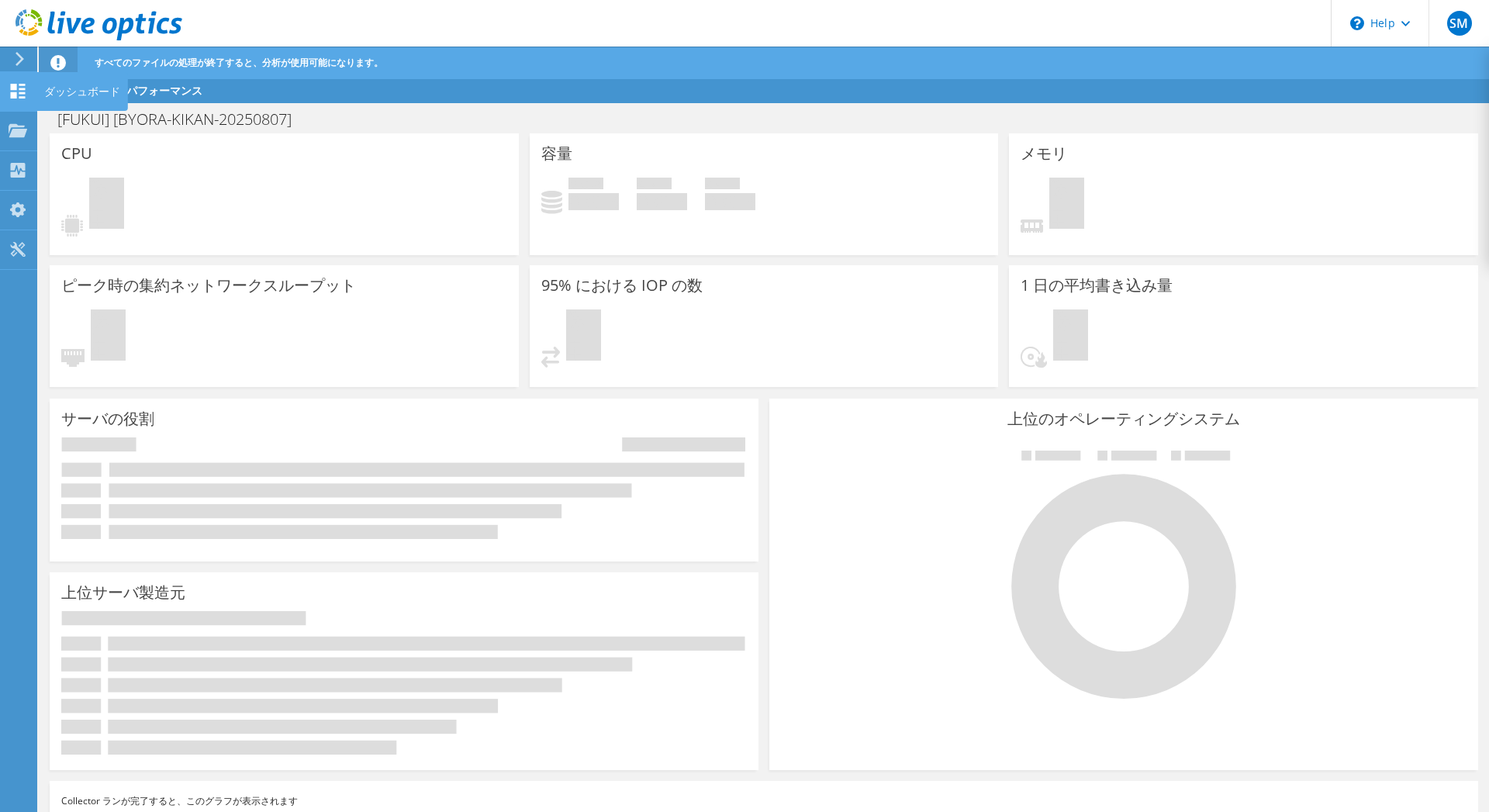 click 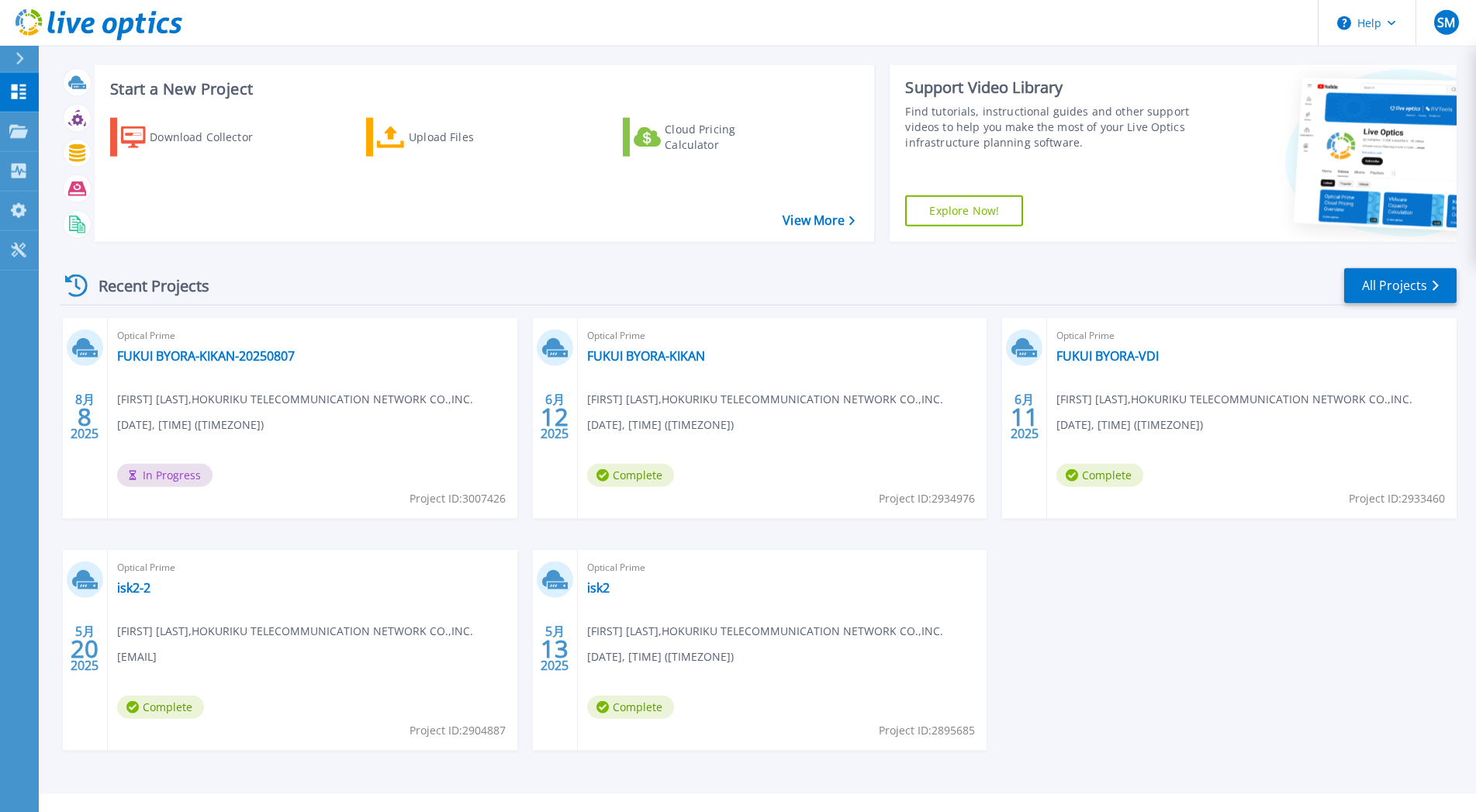 scroll, scrollTop: 0, scrollLeft: 0, axis: both 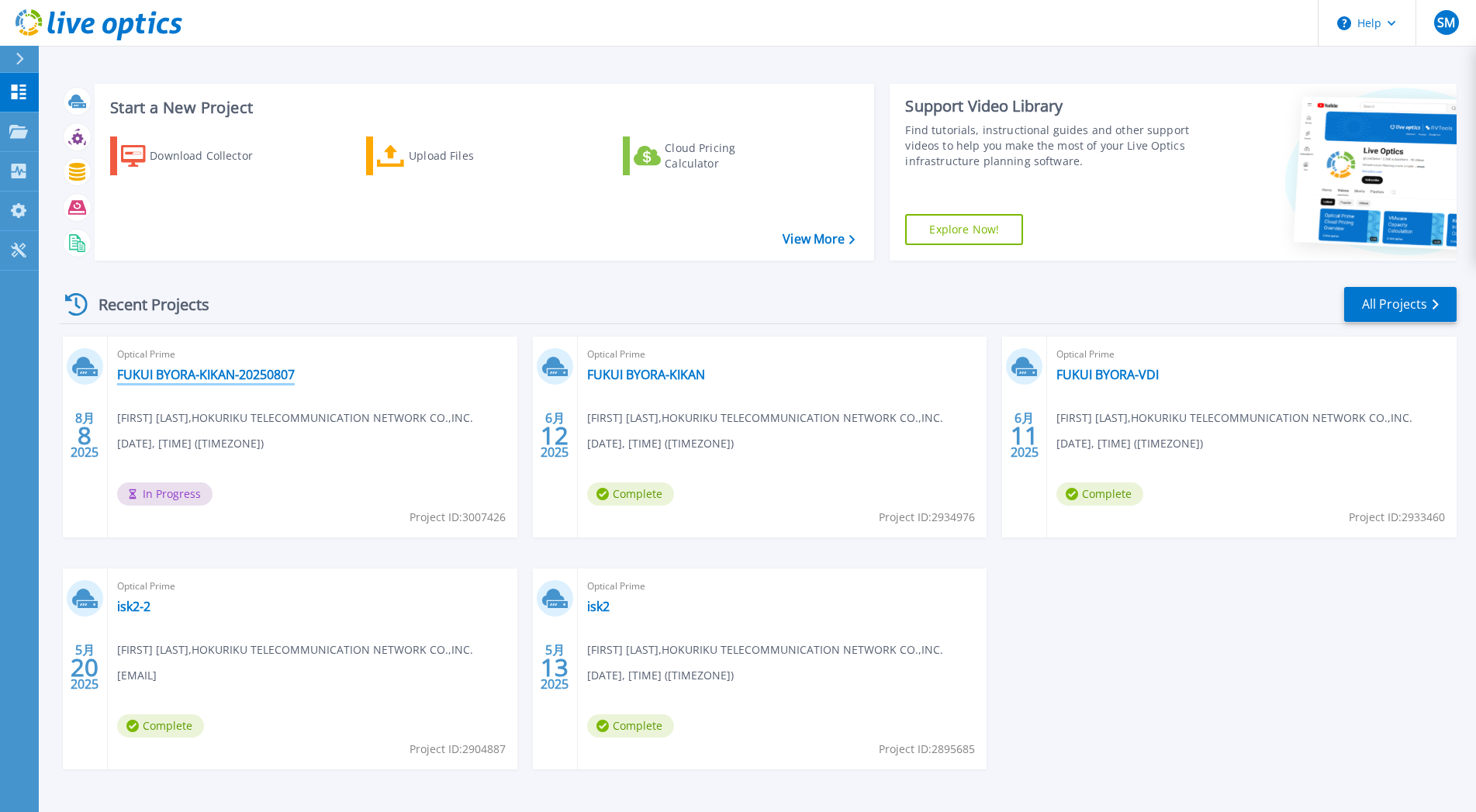 click on "FUKUI BYORA-KIKAN-20250807" at bounding box center [206, 375] 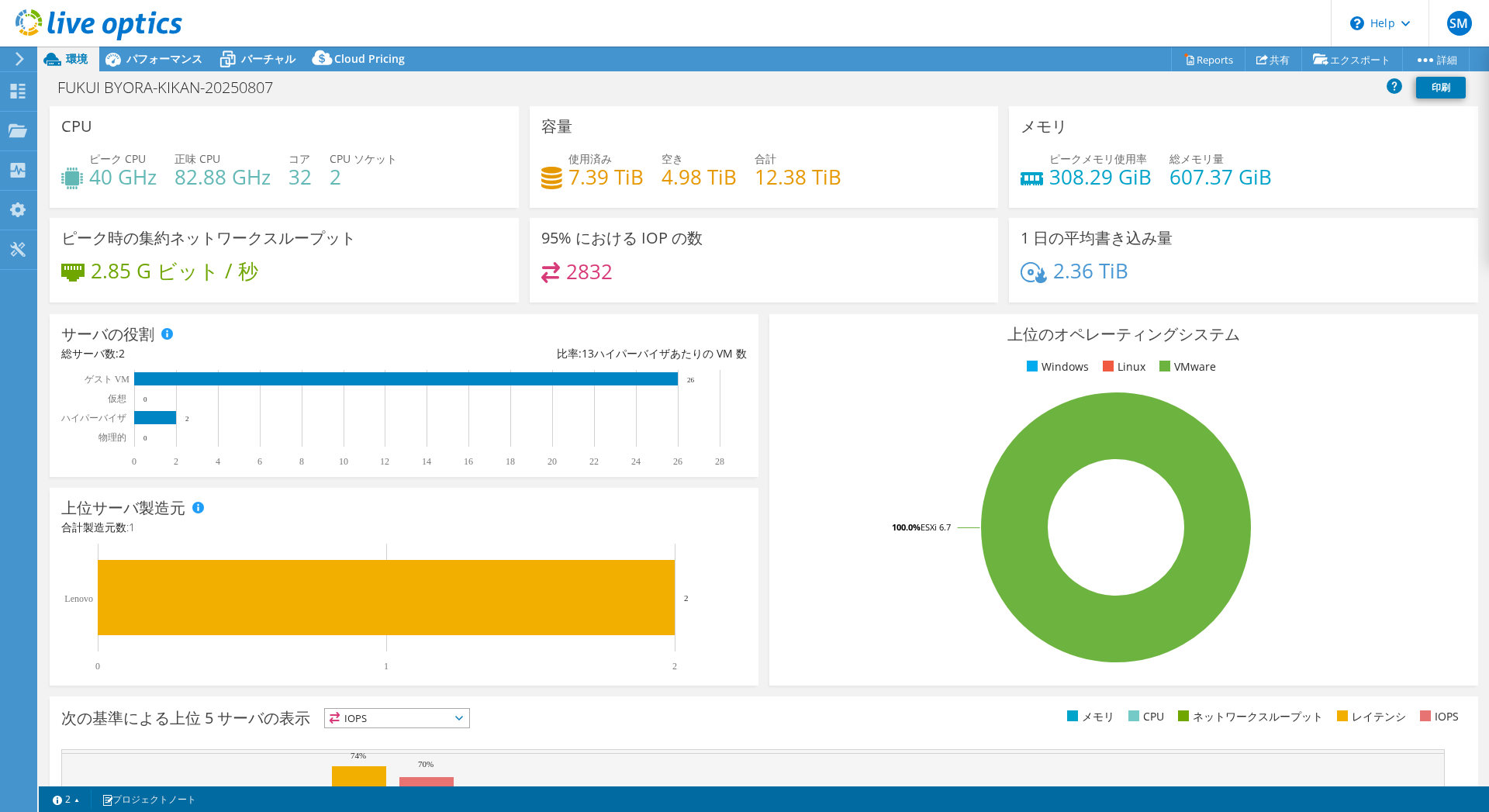 select on "USD" 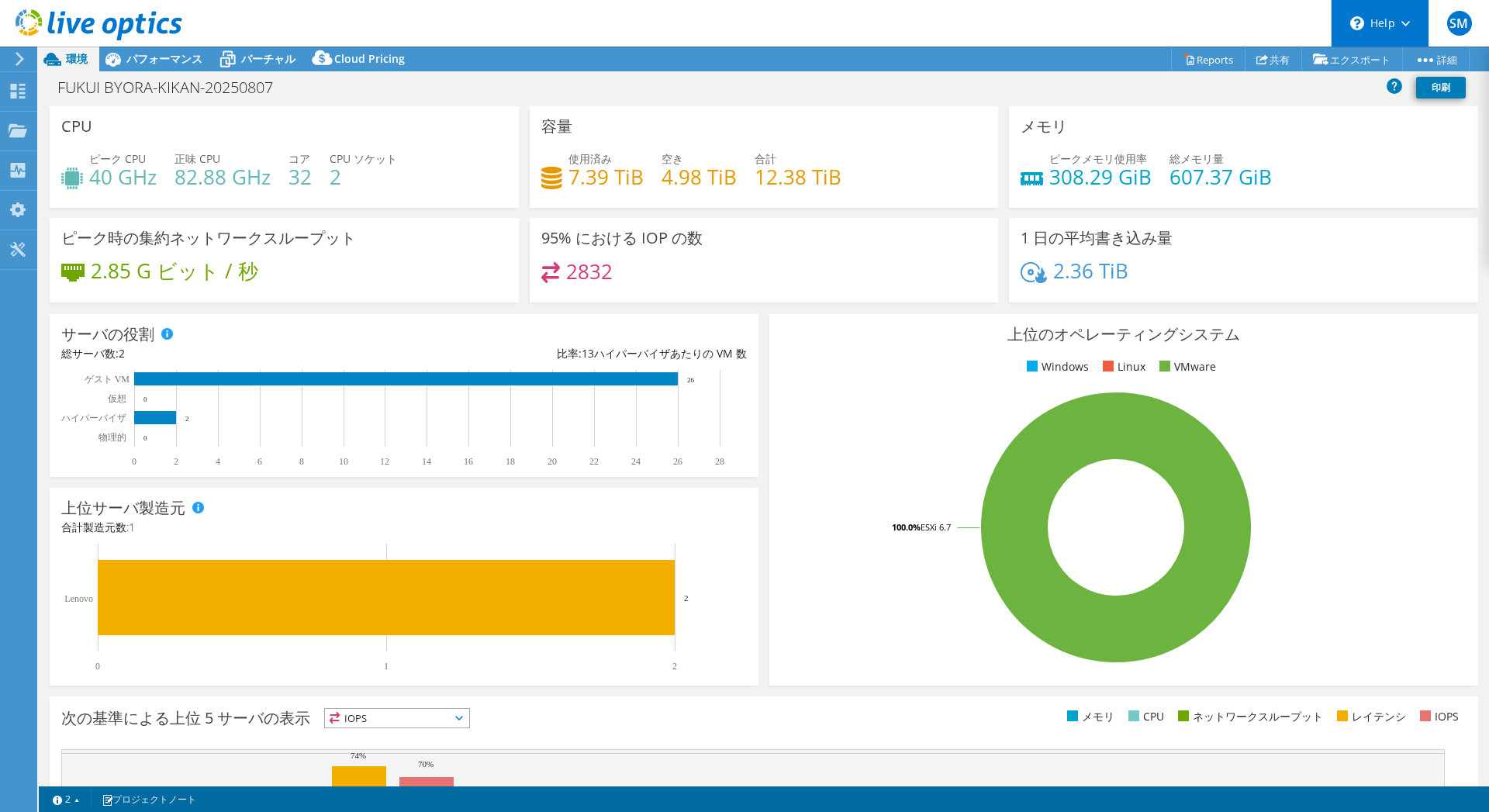 scroll, scrollTop: 0, scrollLeft: 0, axis: both 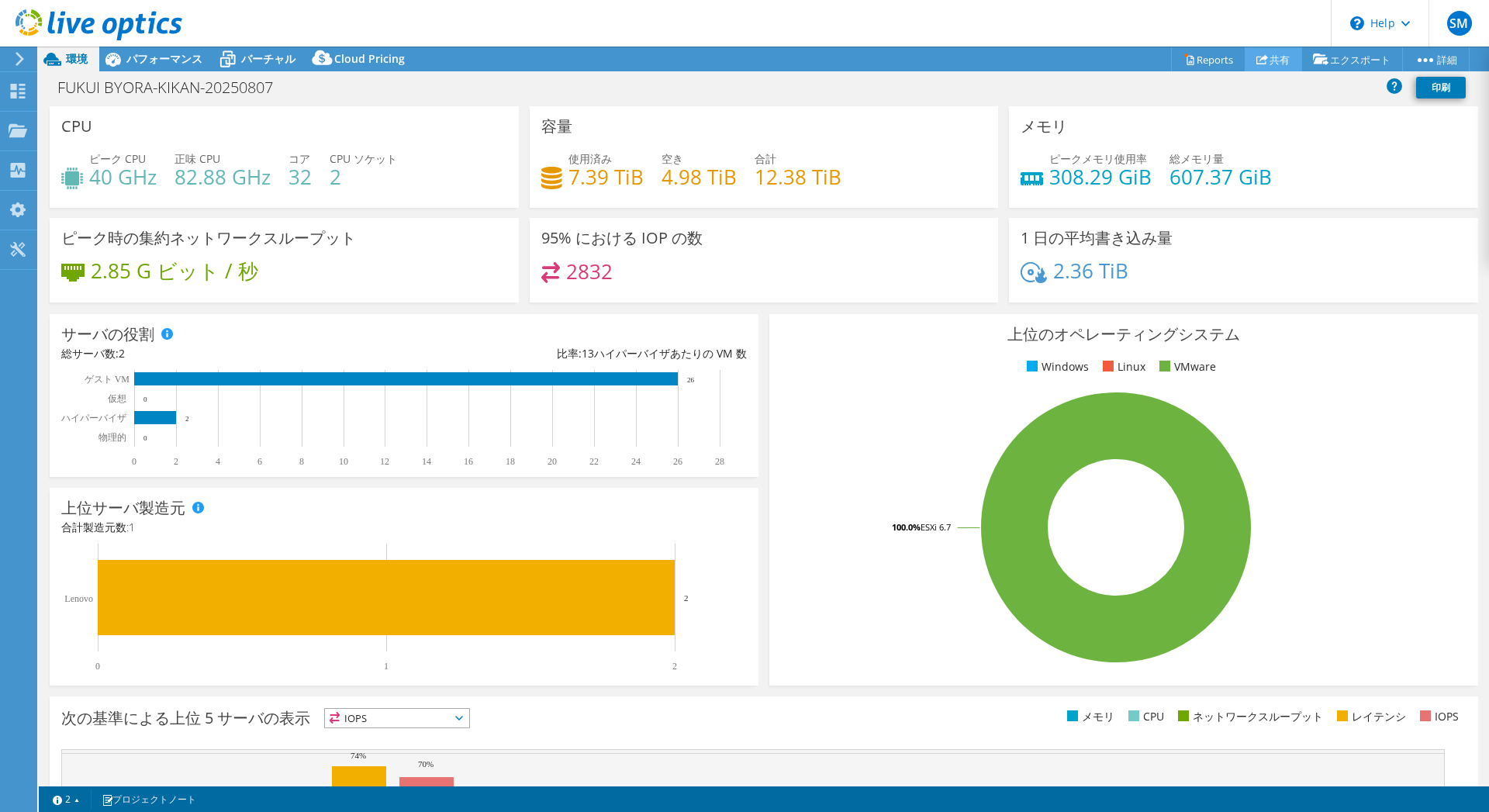 click on "共有" at bounding box center (1273, 59) 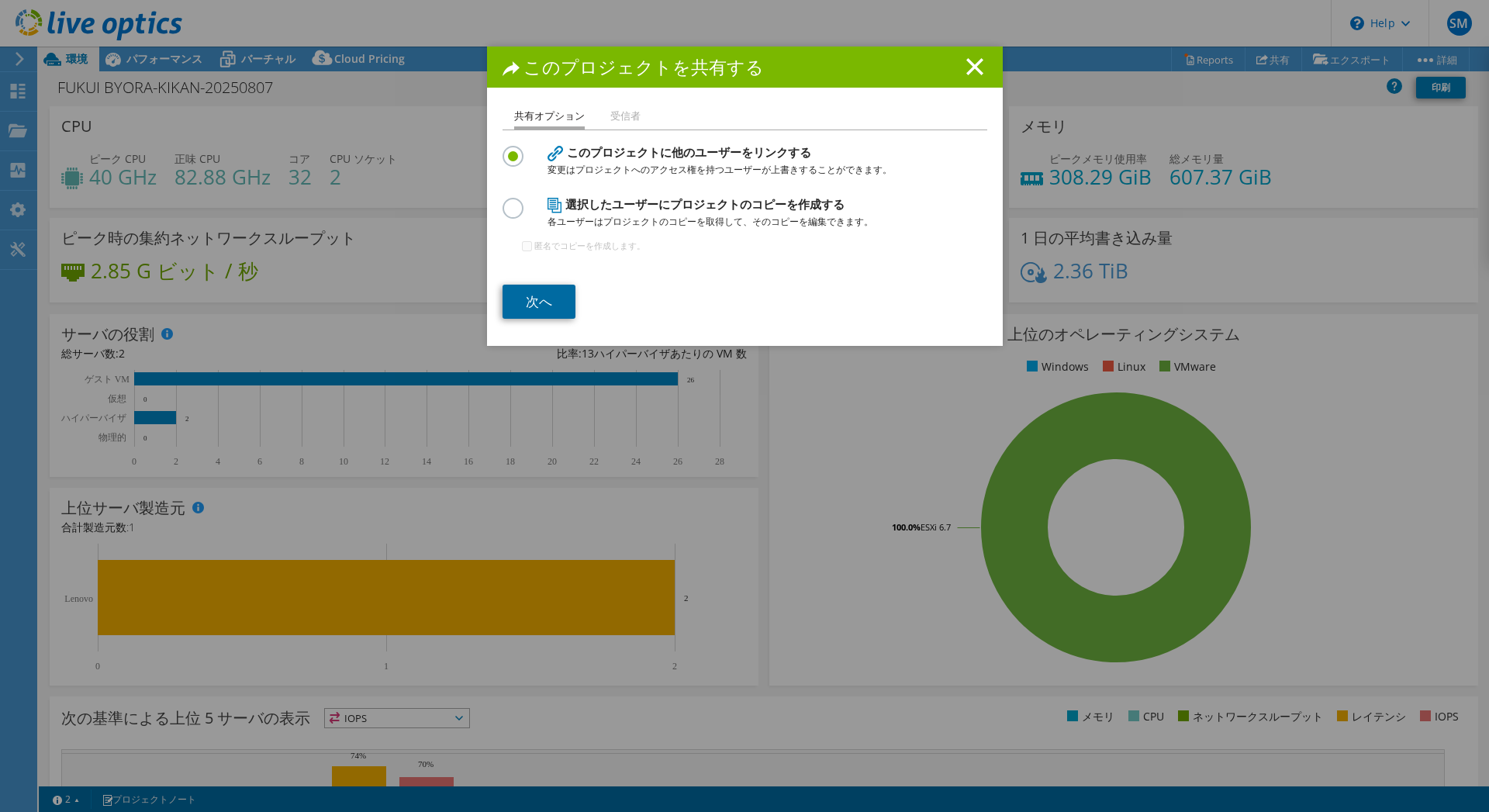 click on "次へ" at bounding box center (539, 302) 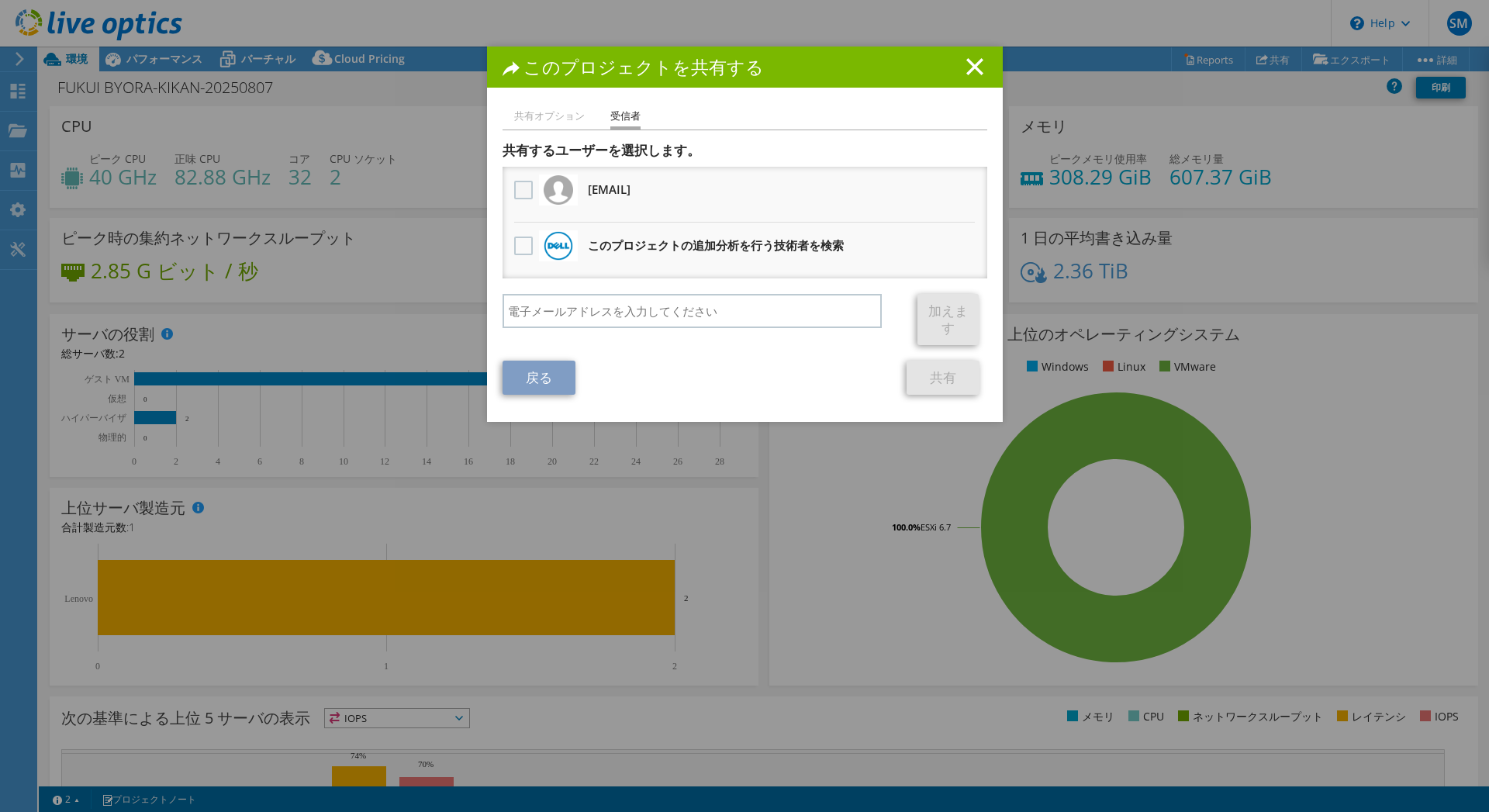 click at bounding box center (525, 190) 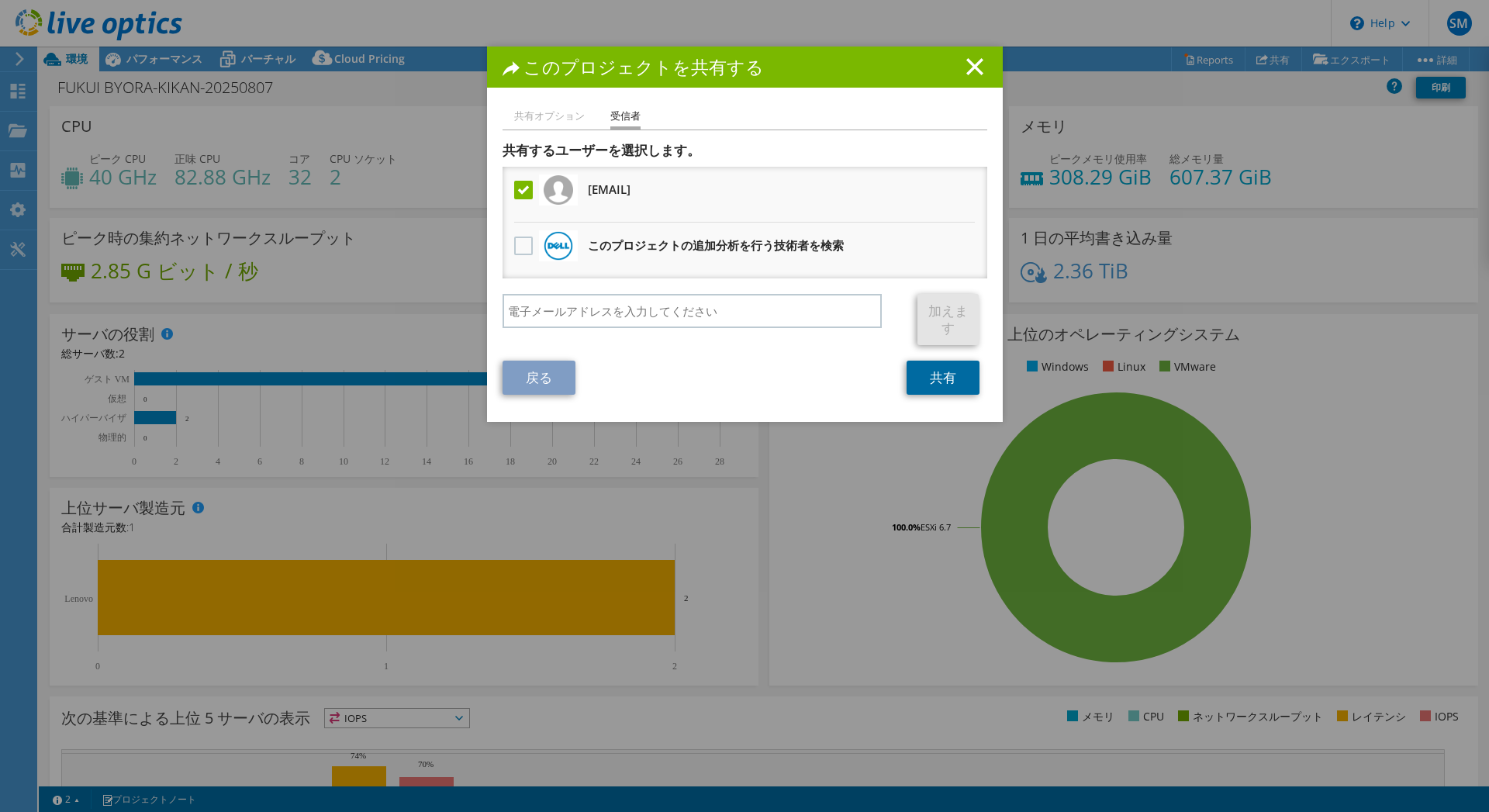 click on "共有" at bounding box center (943, 378) 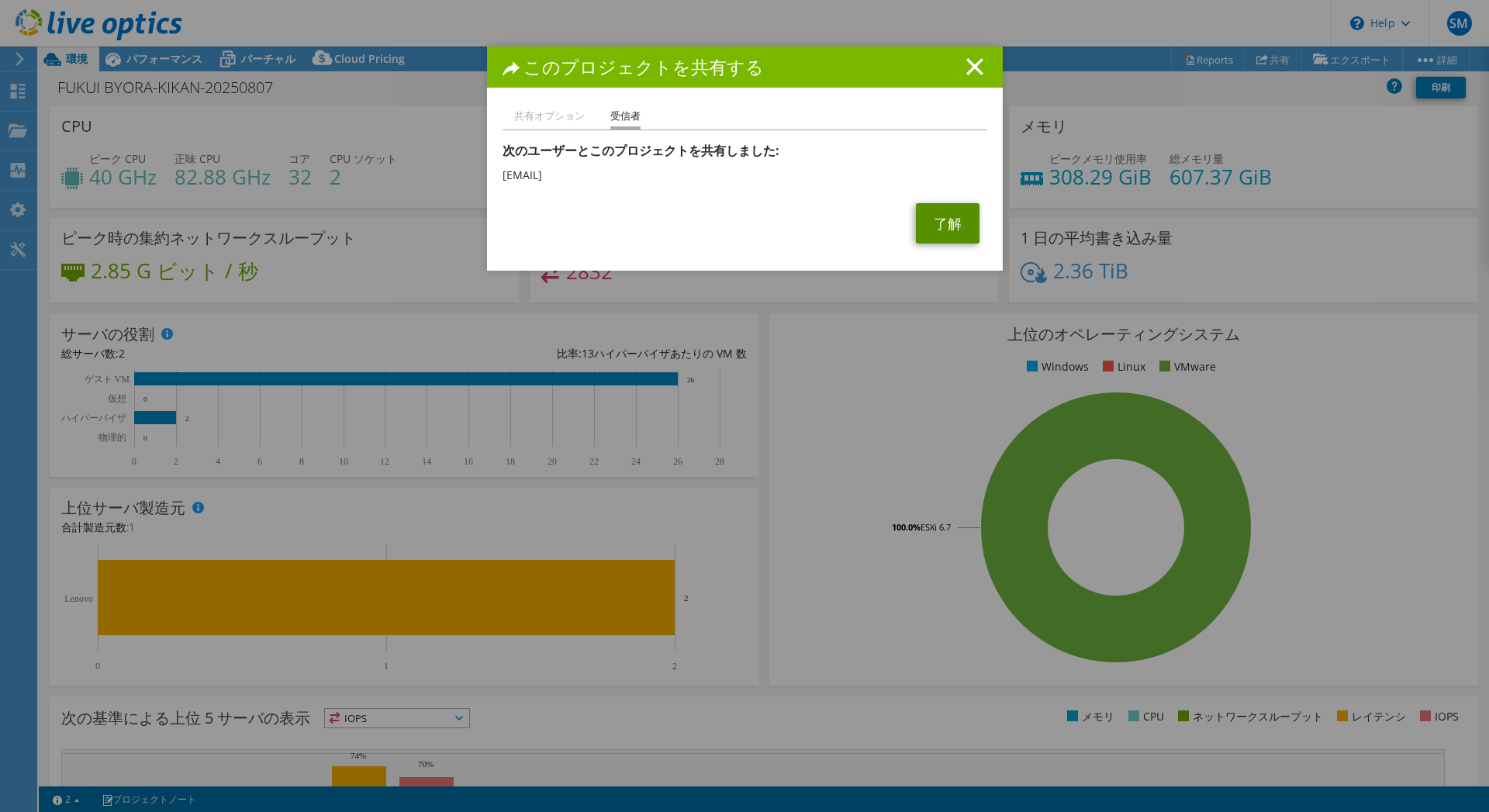 click on "了解" at bounding box center [948, 223] 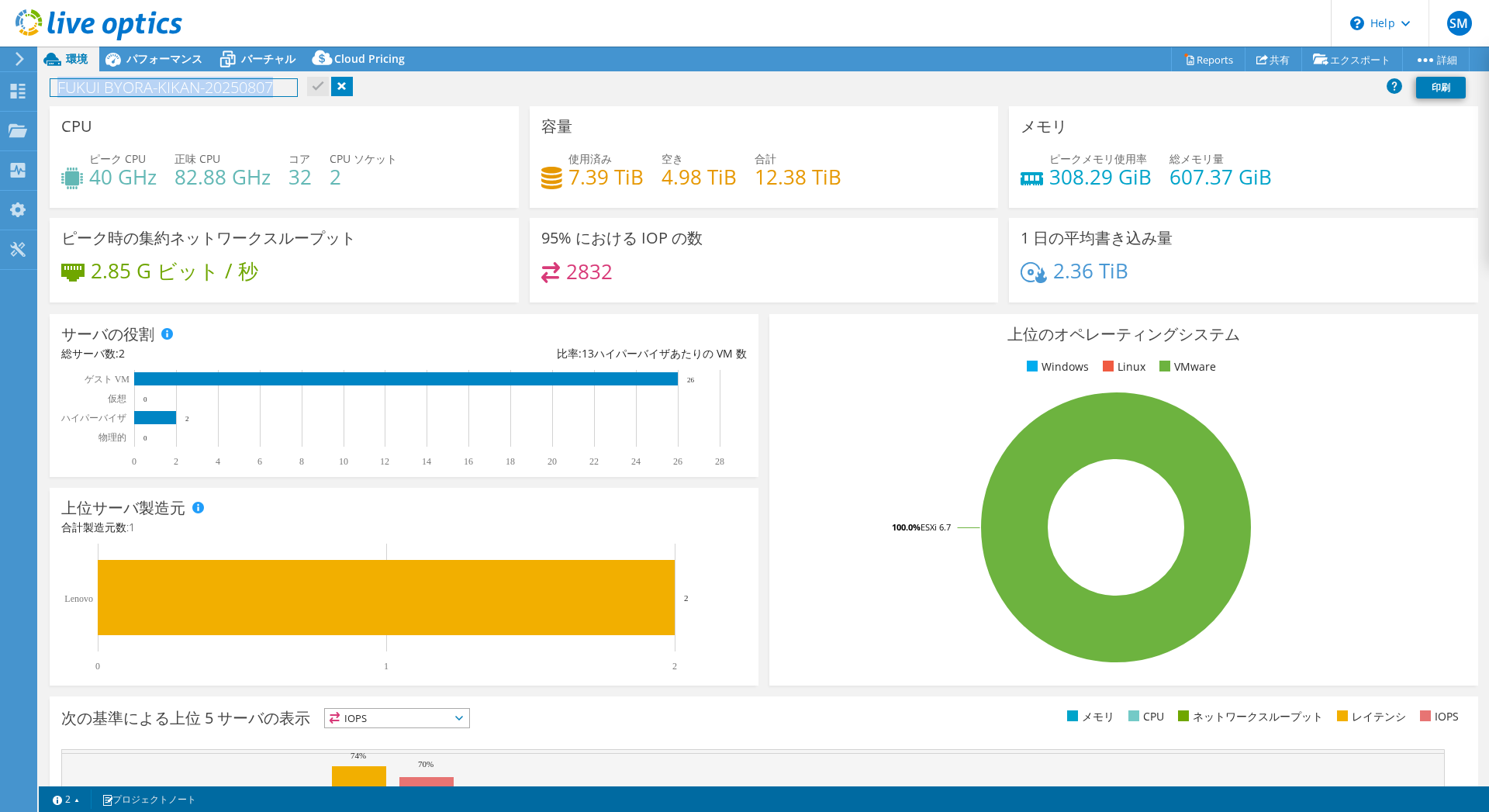 drag, startPoint x: 286, startPoint y: 88, endPoint x: 56, endPoint y: 91, distance: 230.01956 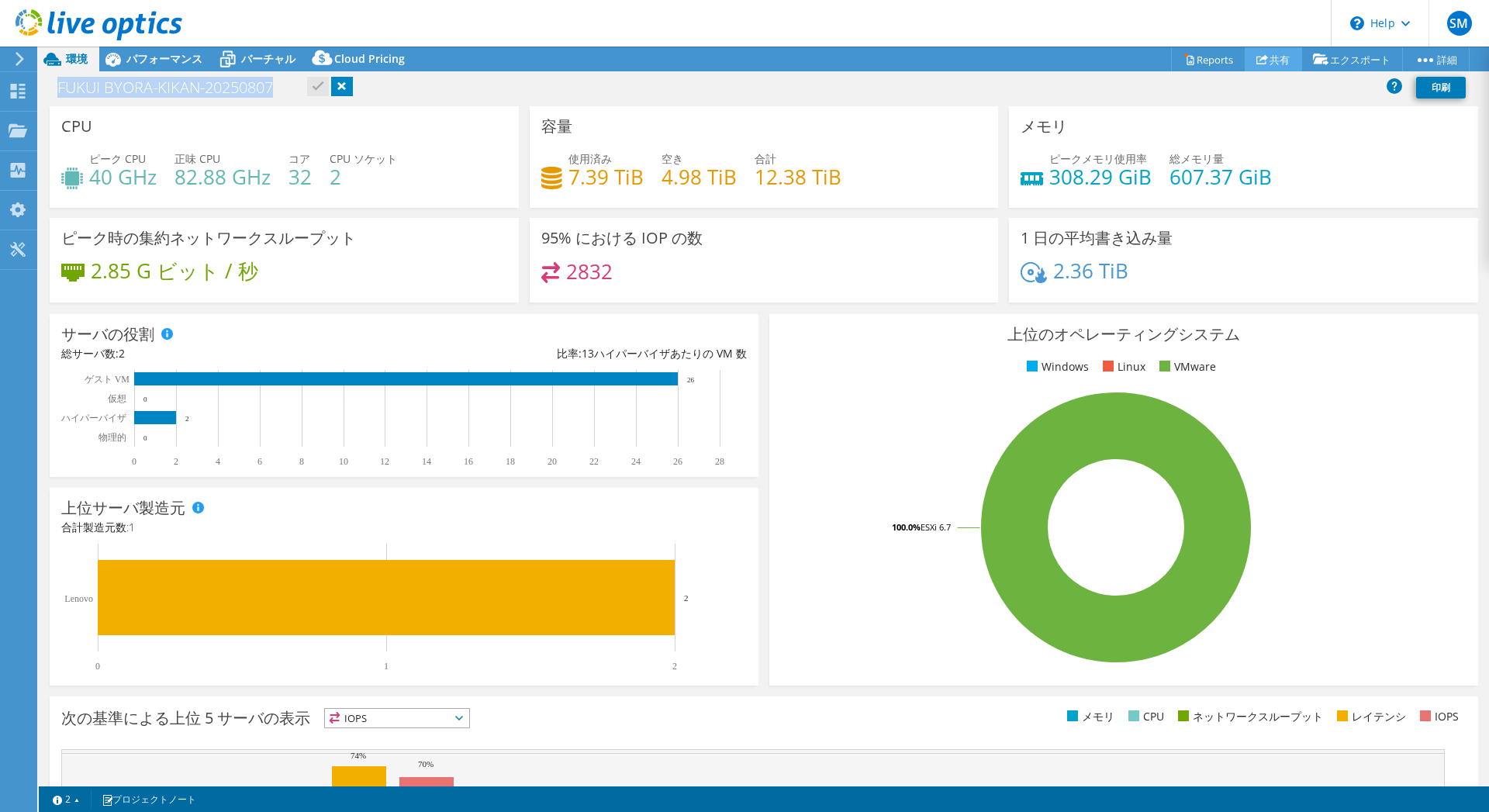 click on "共有" at bounding box center (1273, 59) 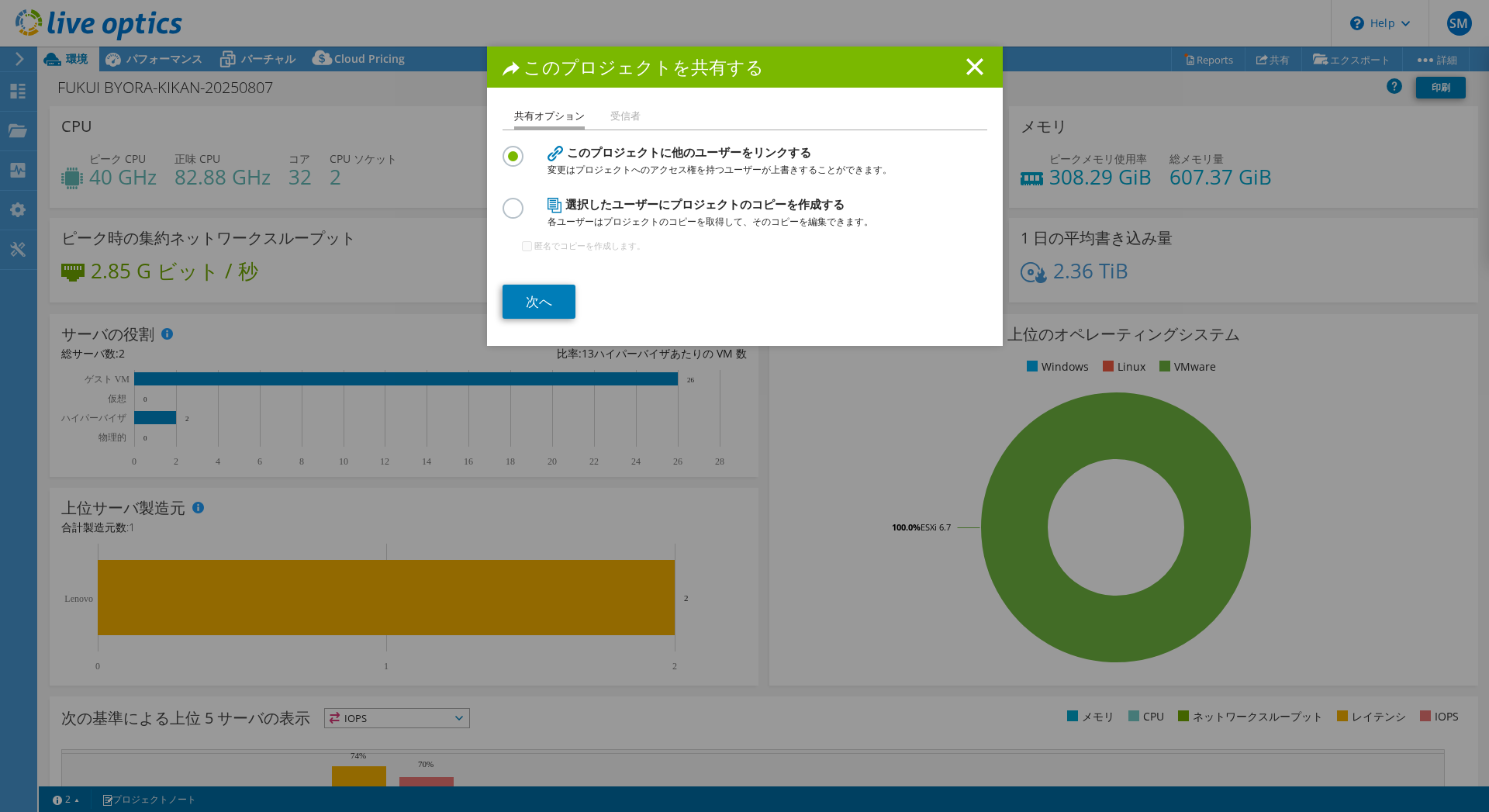 click on "受信者" at bounding box center [625, 116] 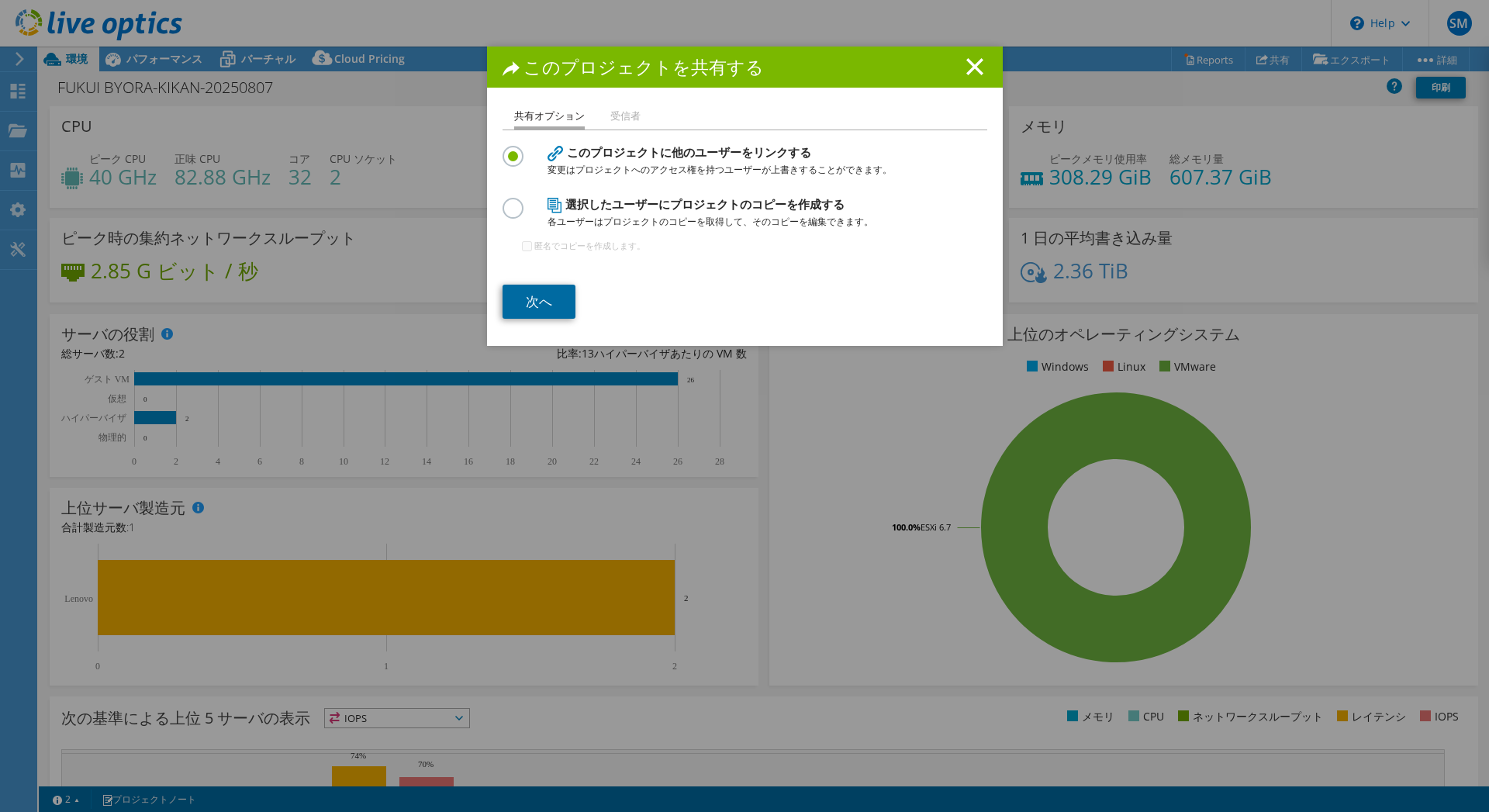 click on "次へ" at bounding box center [539, 302] 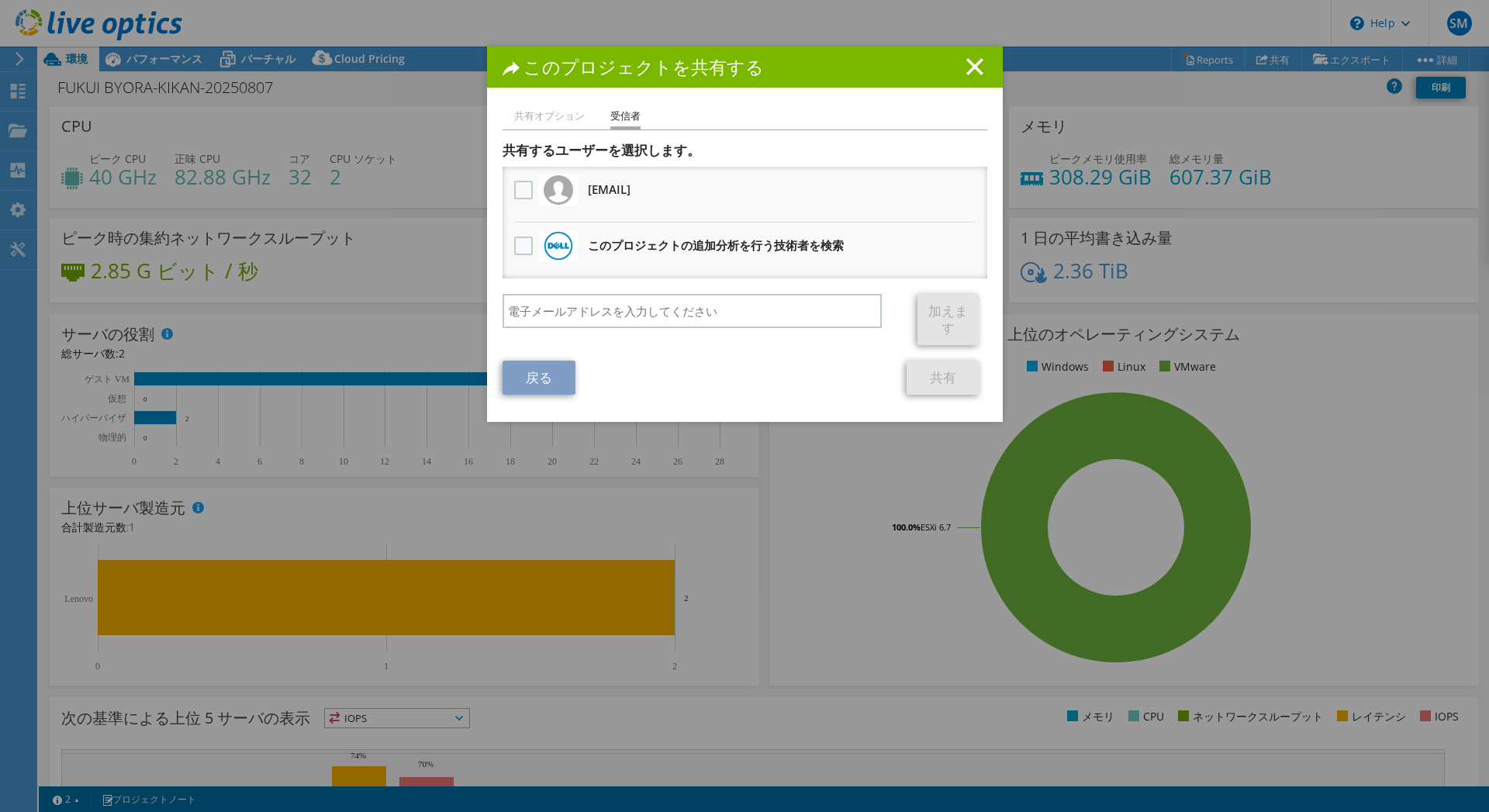 drag, startPoint x: 759, startPoint y: 189, endPoint x: 582, endPoint y: 190, distance: 177.0028 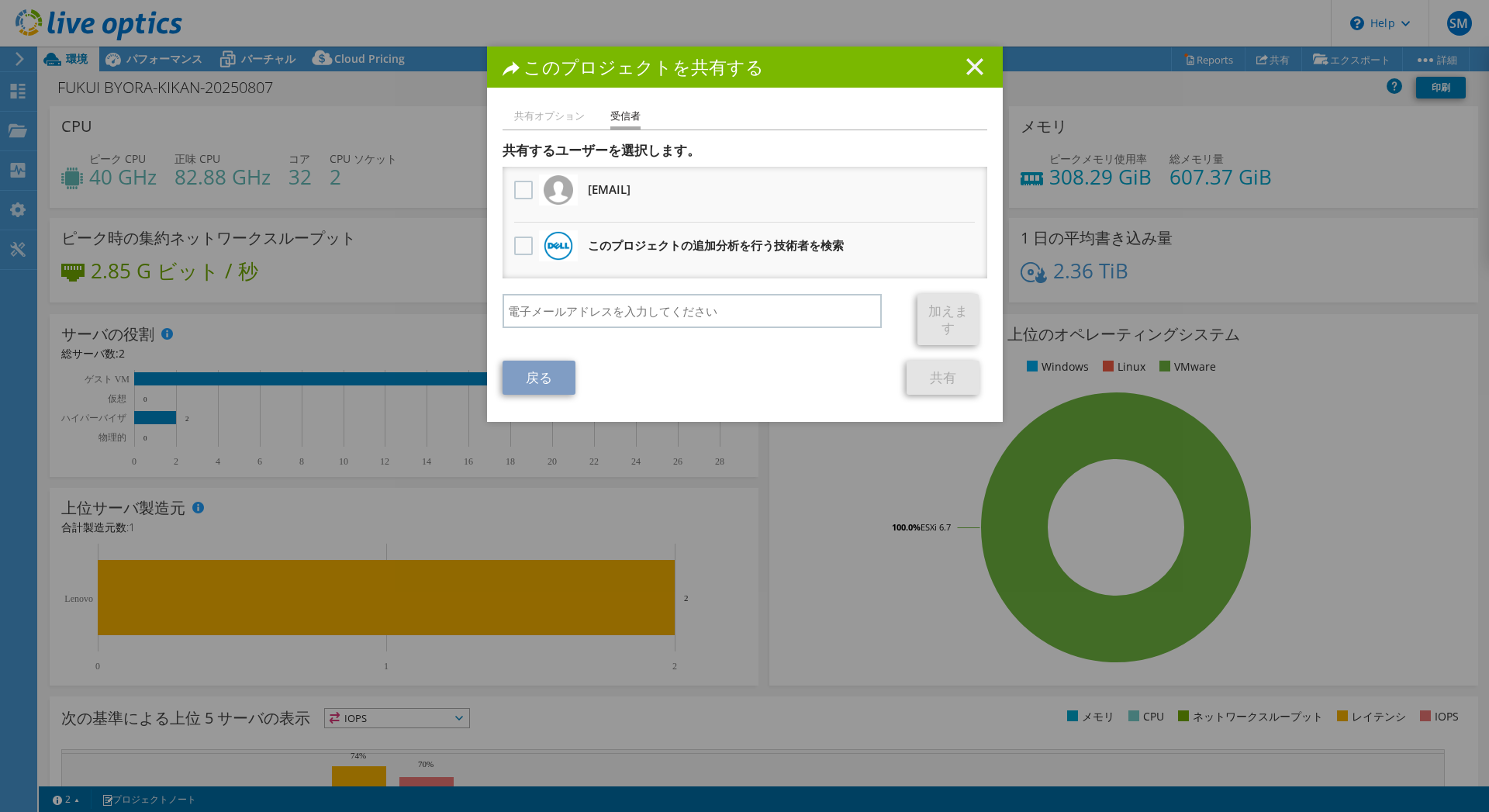 click 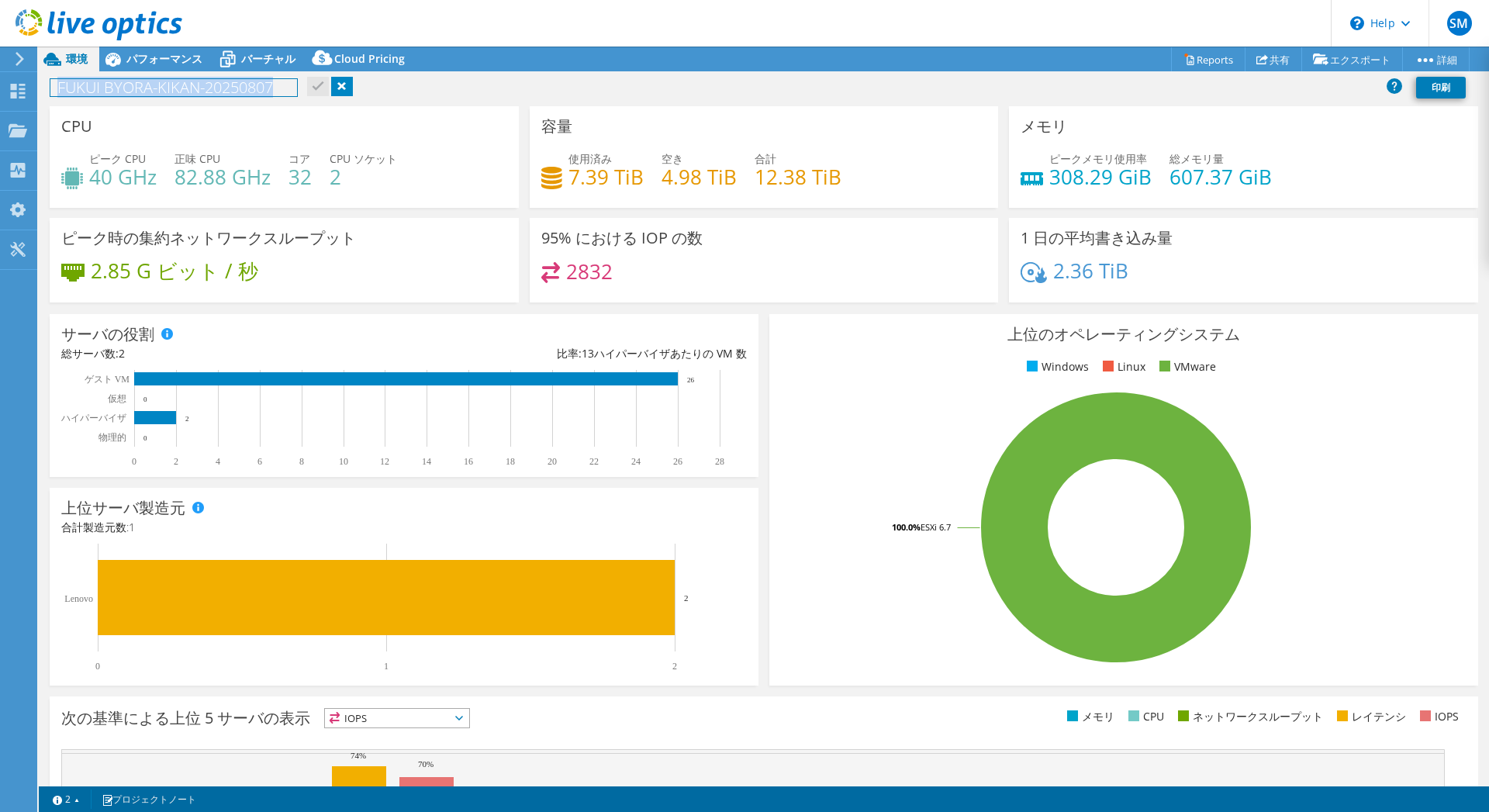 drag, startPoint x: 281, startPoint y: 92, endPoint x: 57, endPoint y: 88, distance: 224.03571 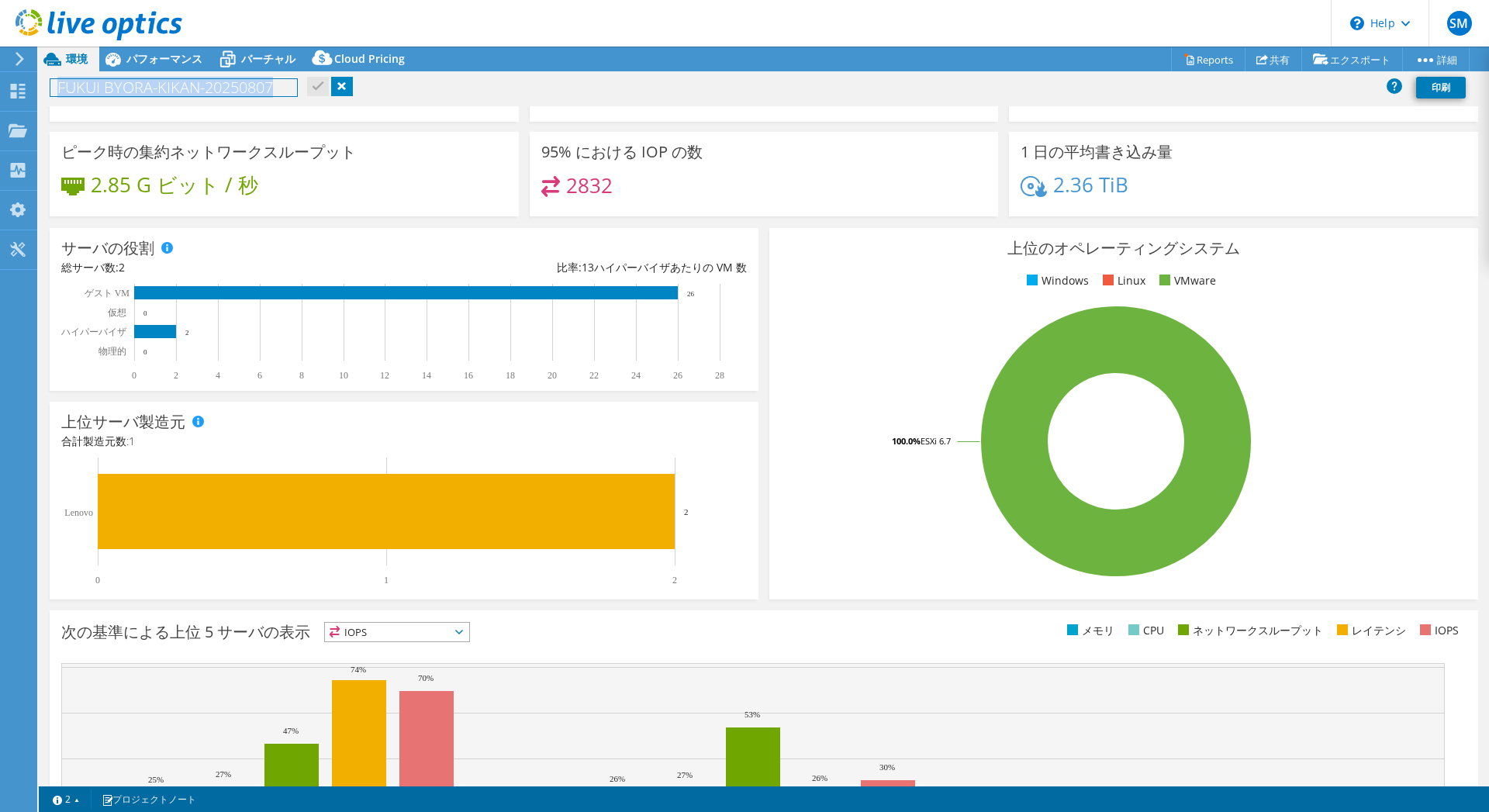 scroll, scrollTop: 223, scrollLeft: 0, axis: vertical 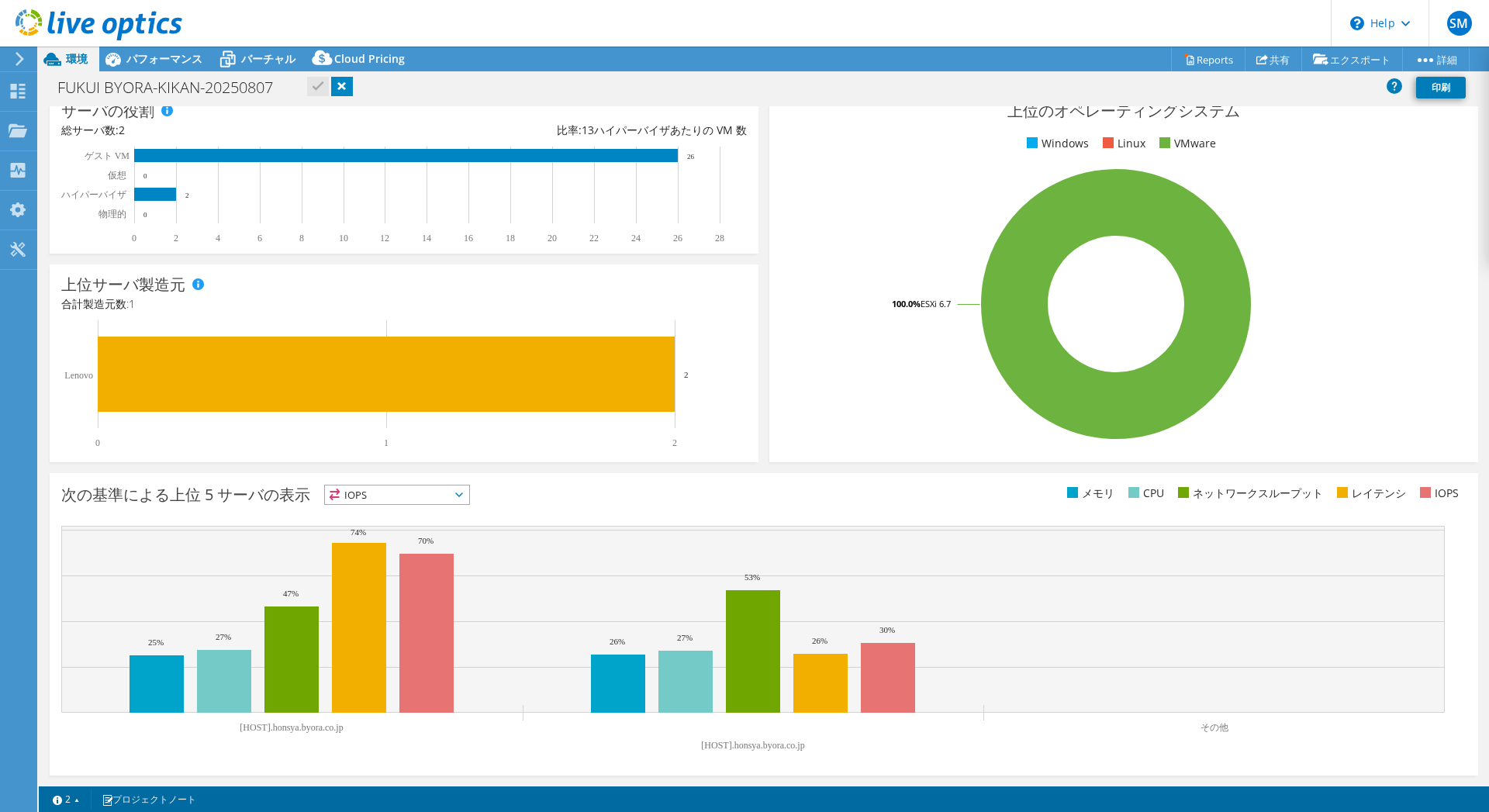 click on "IOPS" at bounding box center [397, 495] 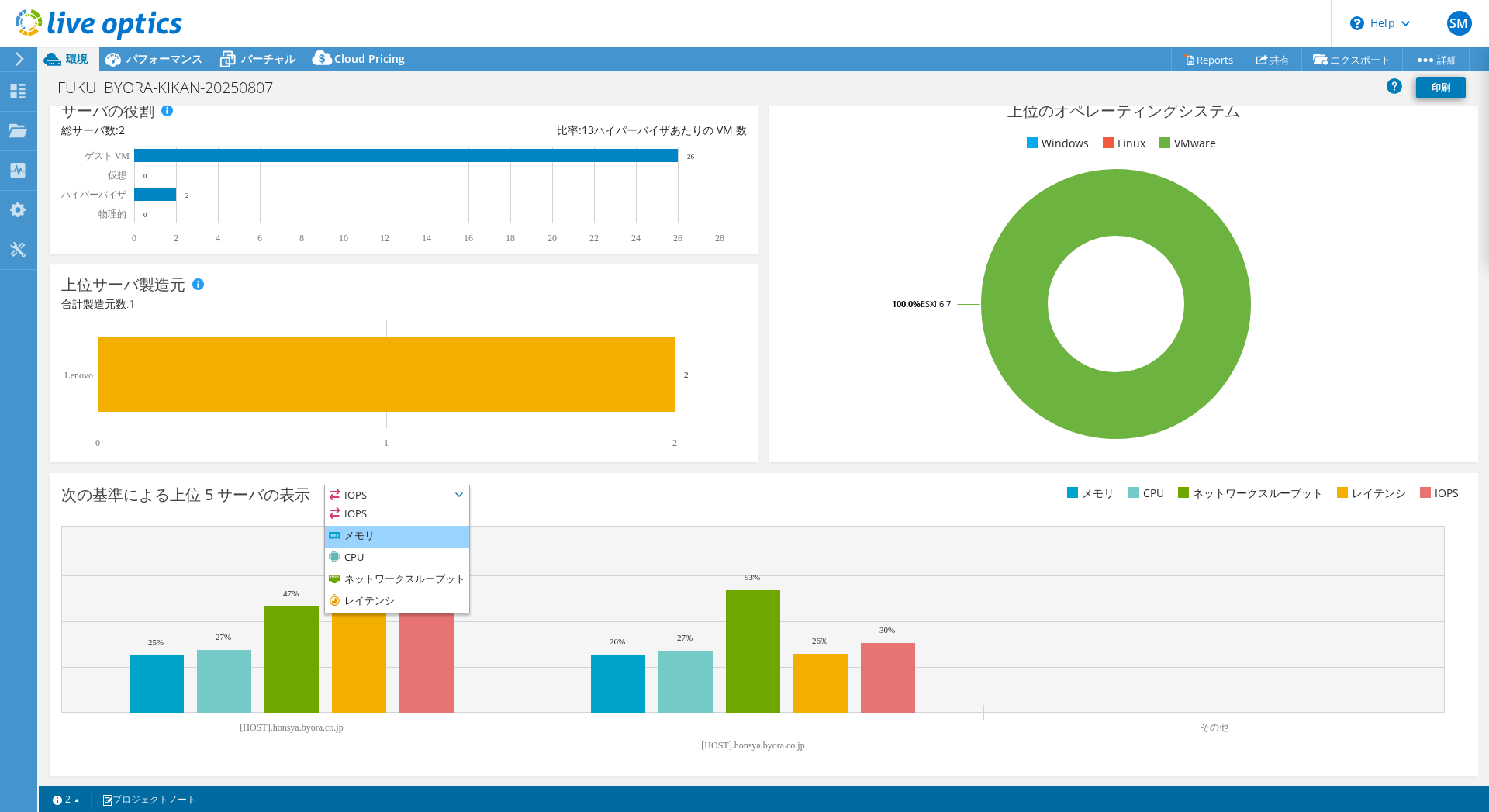 click on "メモリ" at bounding box center [397, 537] 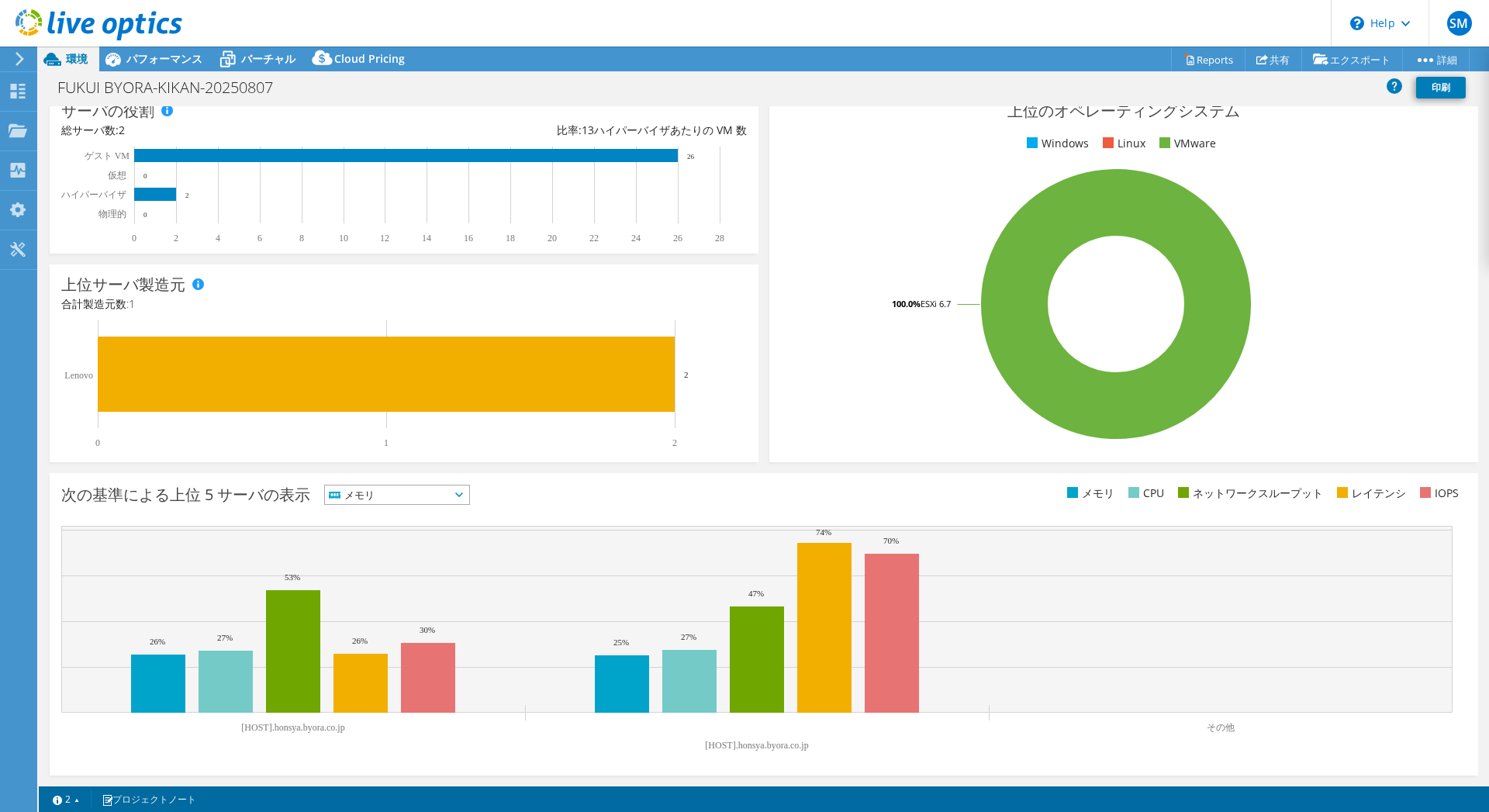 click 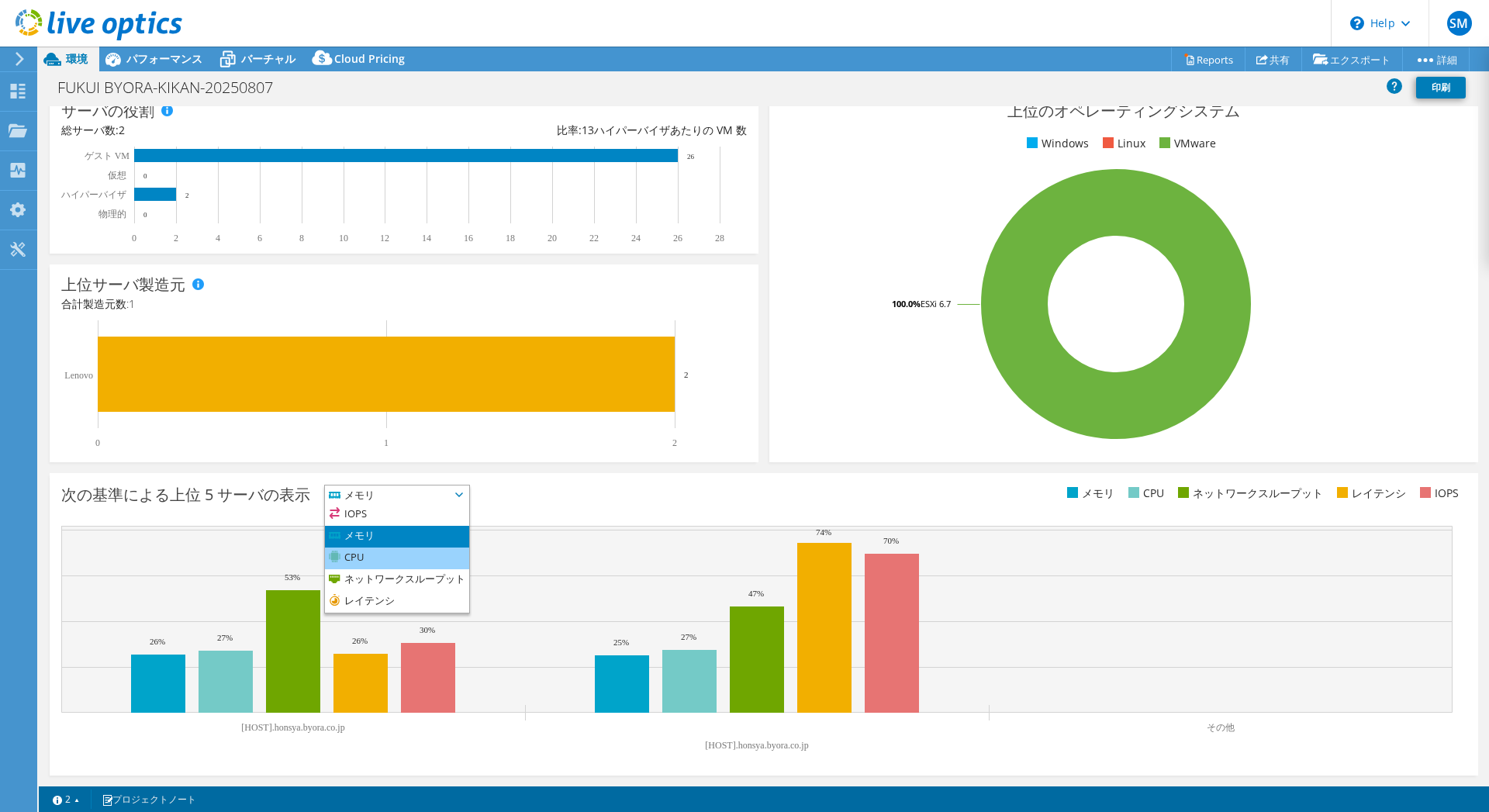 click on "CPU" at bounding box center (397, 558) 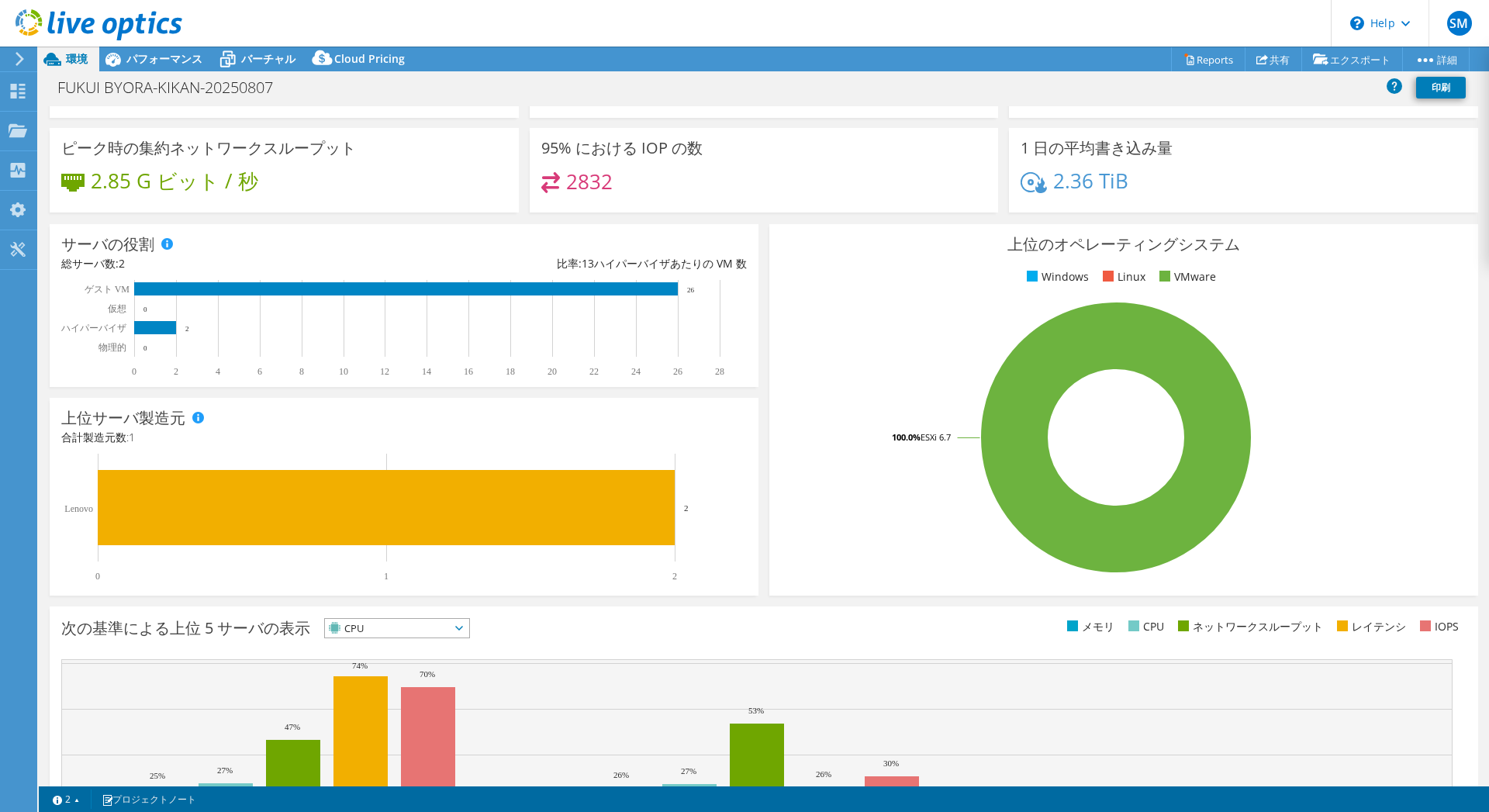 scroll, scrollTop: 0, scrollLeft: 0, axis: both 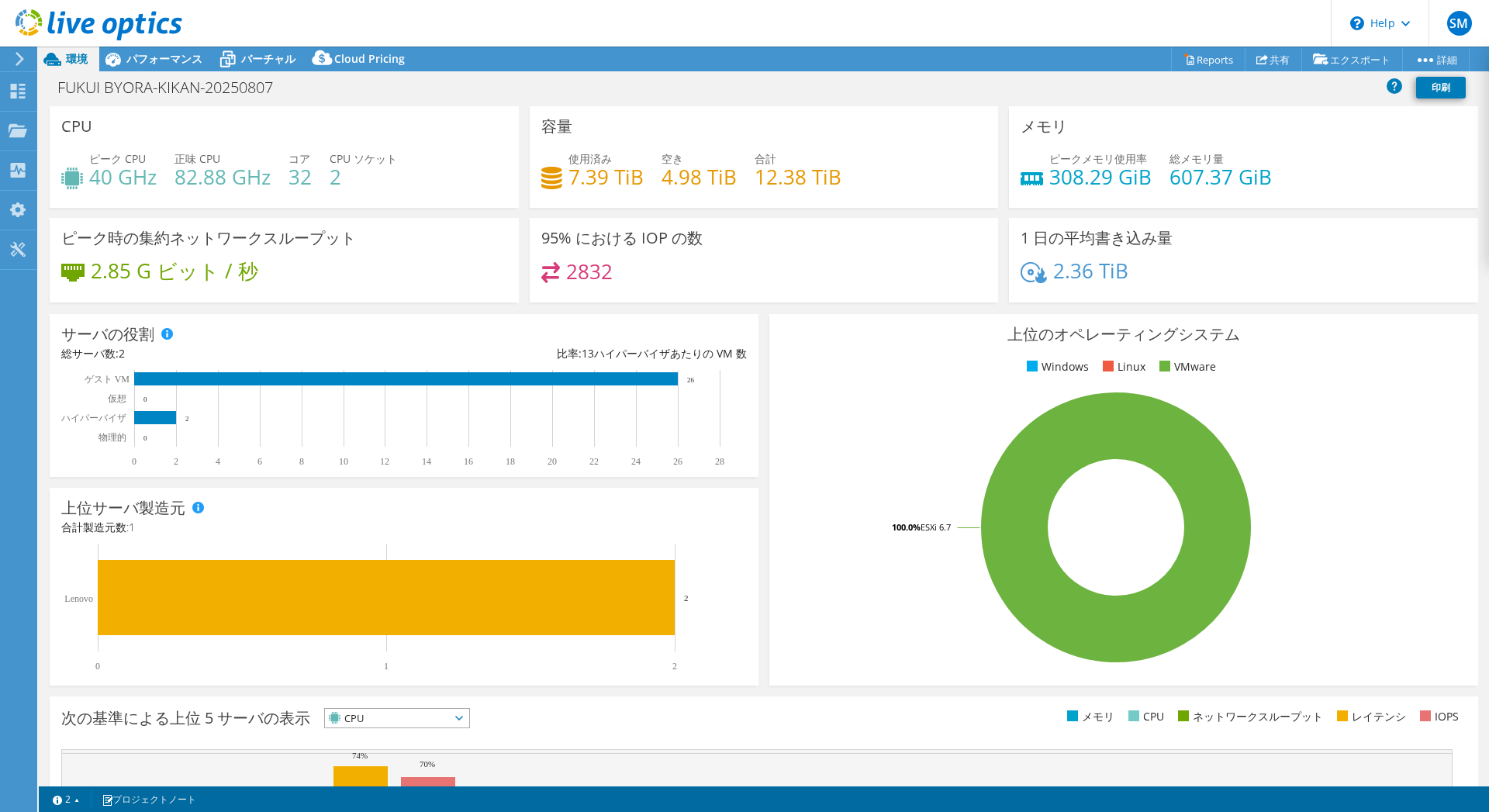 click on "SM
エンドユーザー
[FIRST] [LAST]
[EMAIL]
HOKURIKU TELECOMMUNICATION NETWORK CO.,INC.
My Profile
Log Out
\n
Help
Explore Helpful Articles
Contact Support" at bounding box center [744, 23] 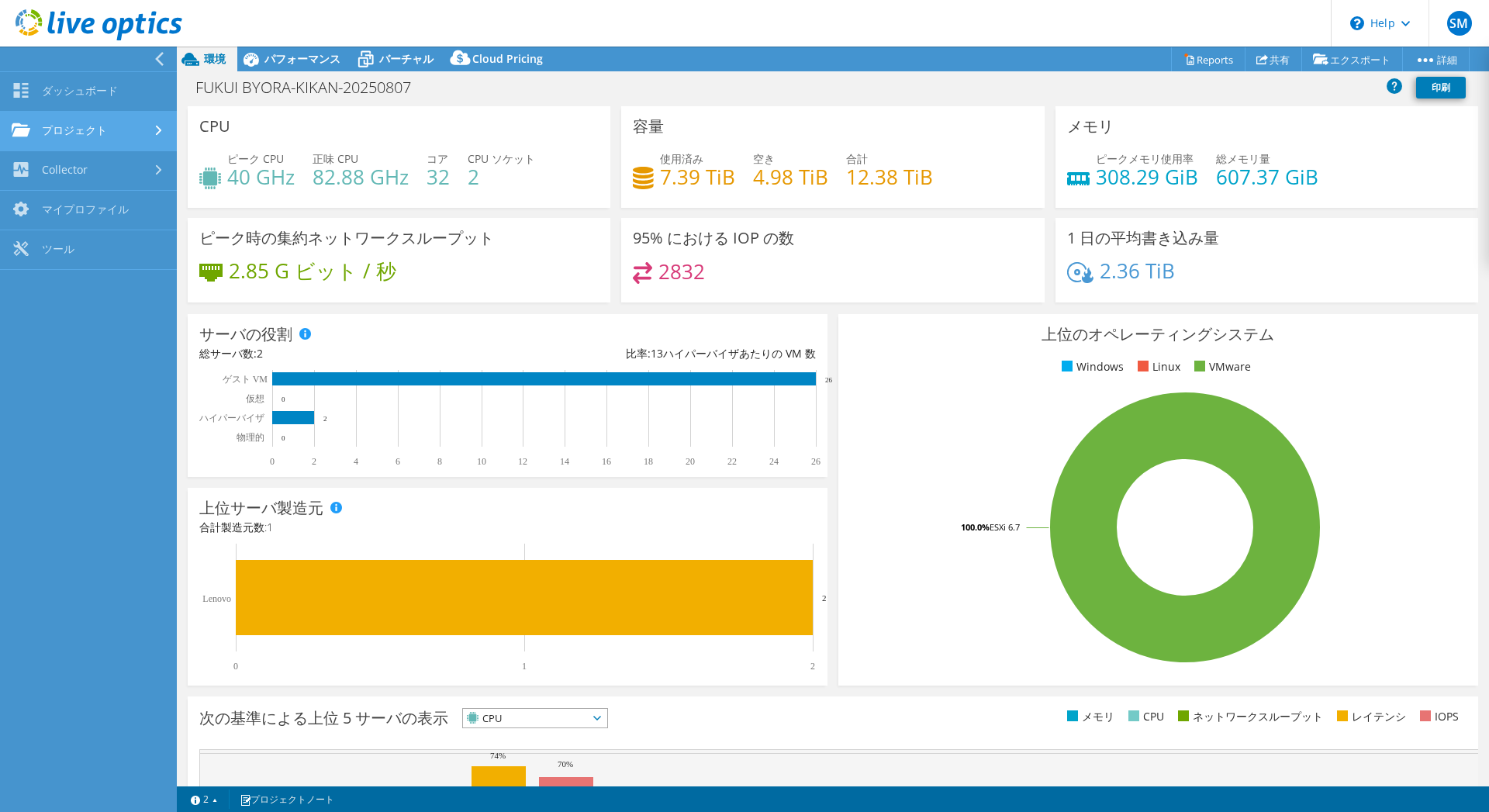 click on "プロジェクト" at bounding box center [88, 131] 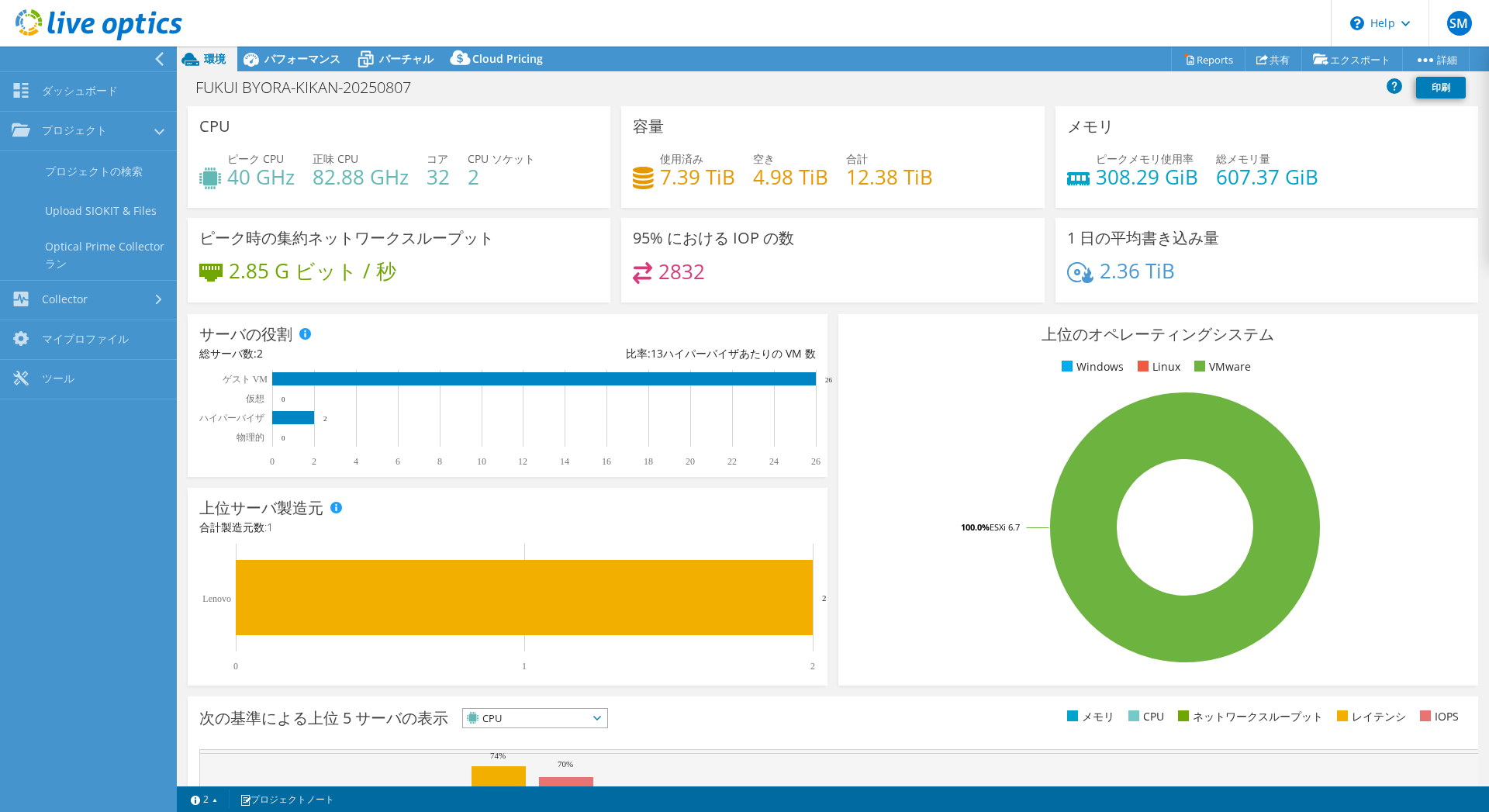 click on "SM
エンドユーザー
[FIRST] [LAST]
[EMAIL]
HOKURIKU TELECOMMUNICATION NETWORK CO.,INC.
My Profile
Log Out
\n
Help
Explore Helpful Articles
Contact Support" at bounding box center [744, 23] 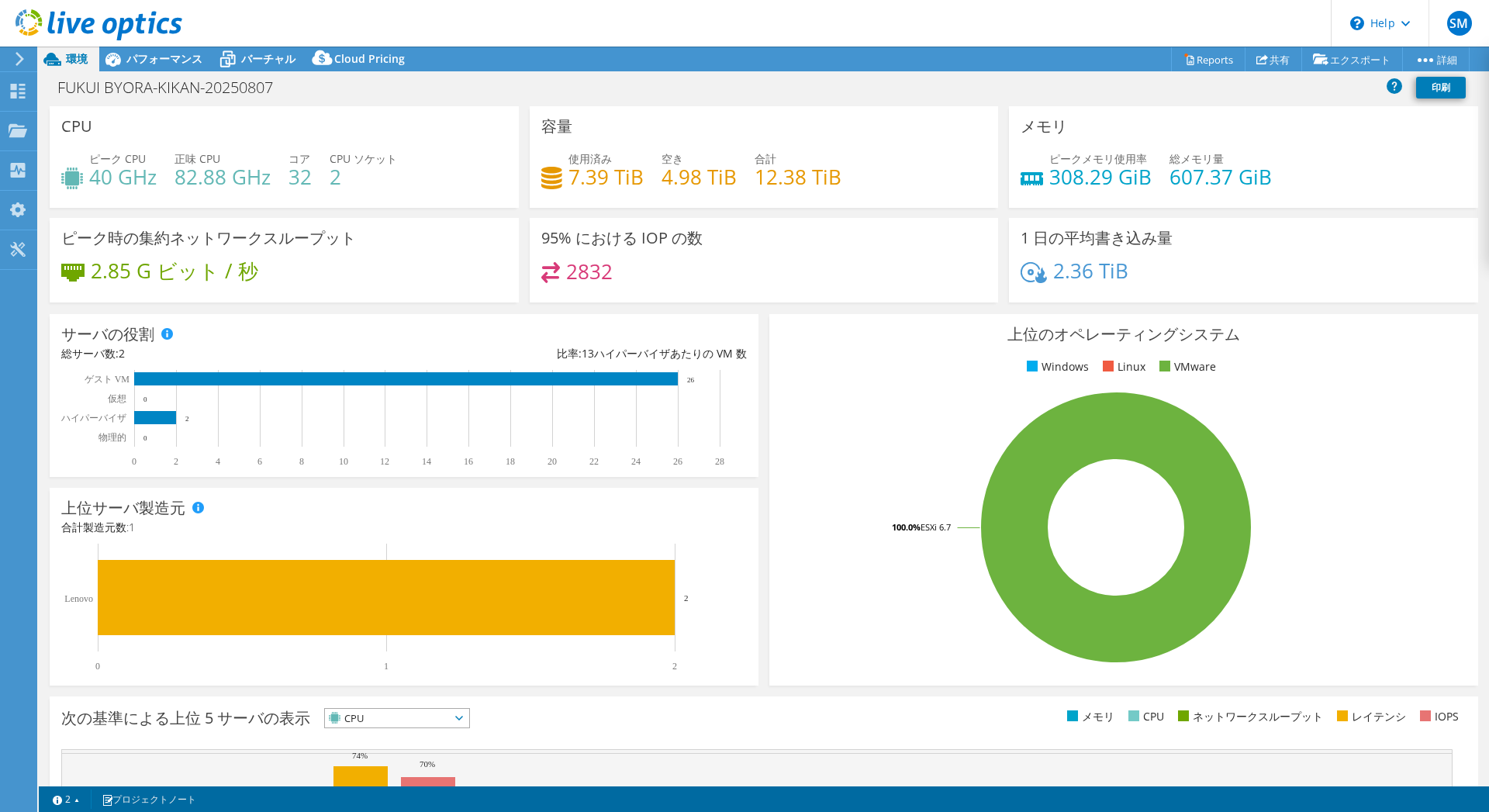 click at bounding box center [17, 59] 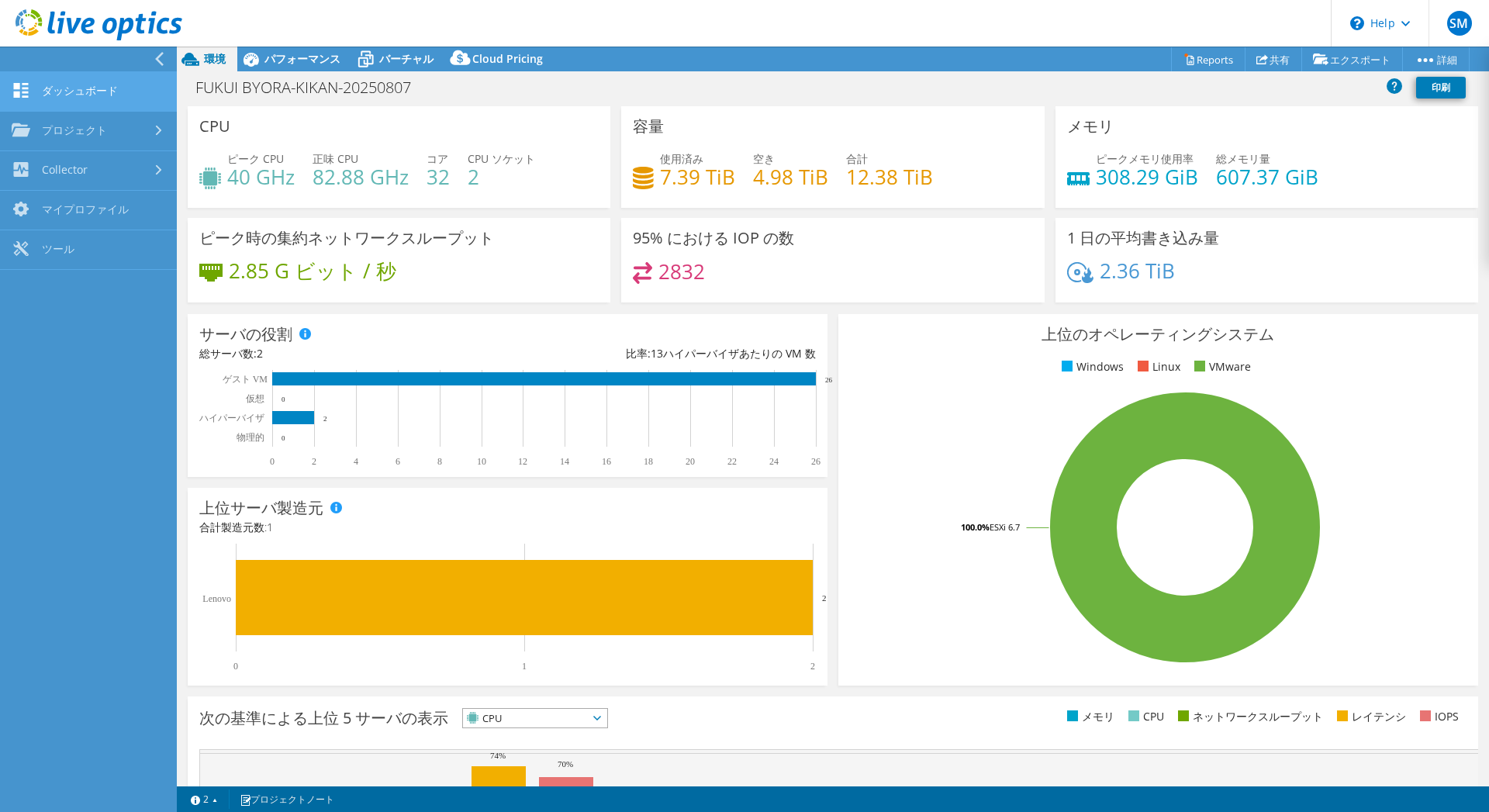 click on "ダッシュボード" at bounding box center [88, 92] 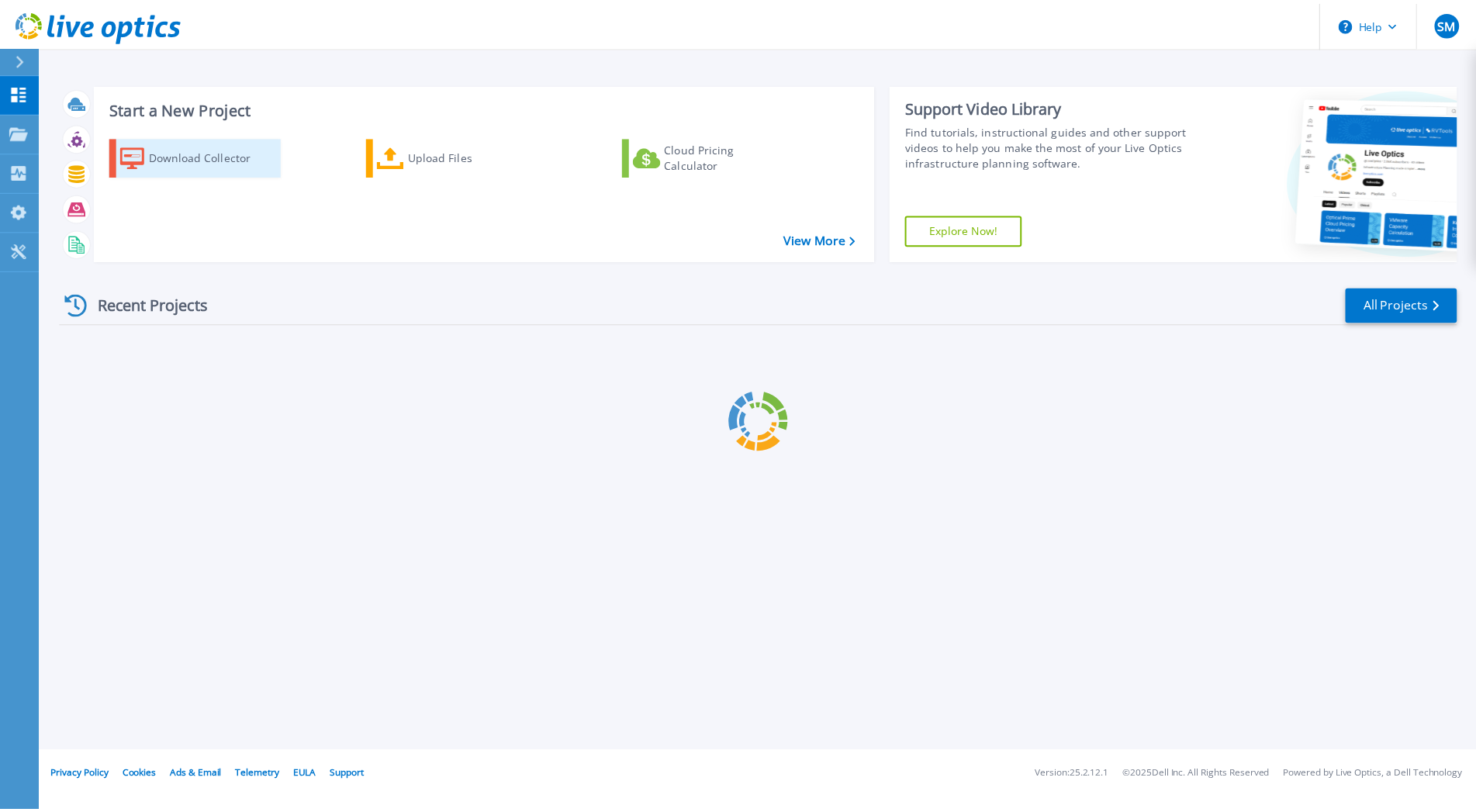 scroll, scrollTop: 0, scrollLeft: 0, axis: both 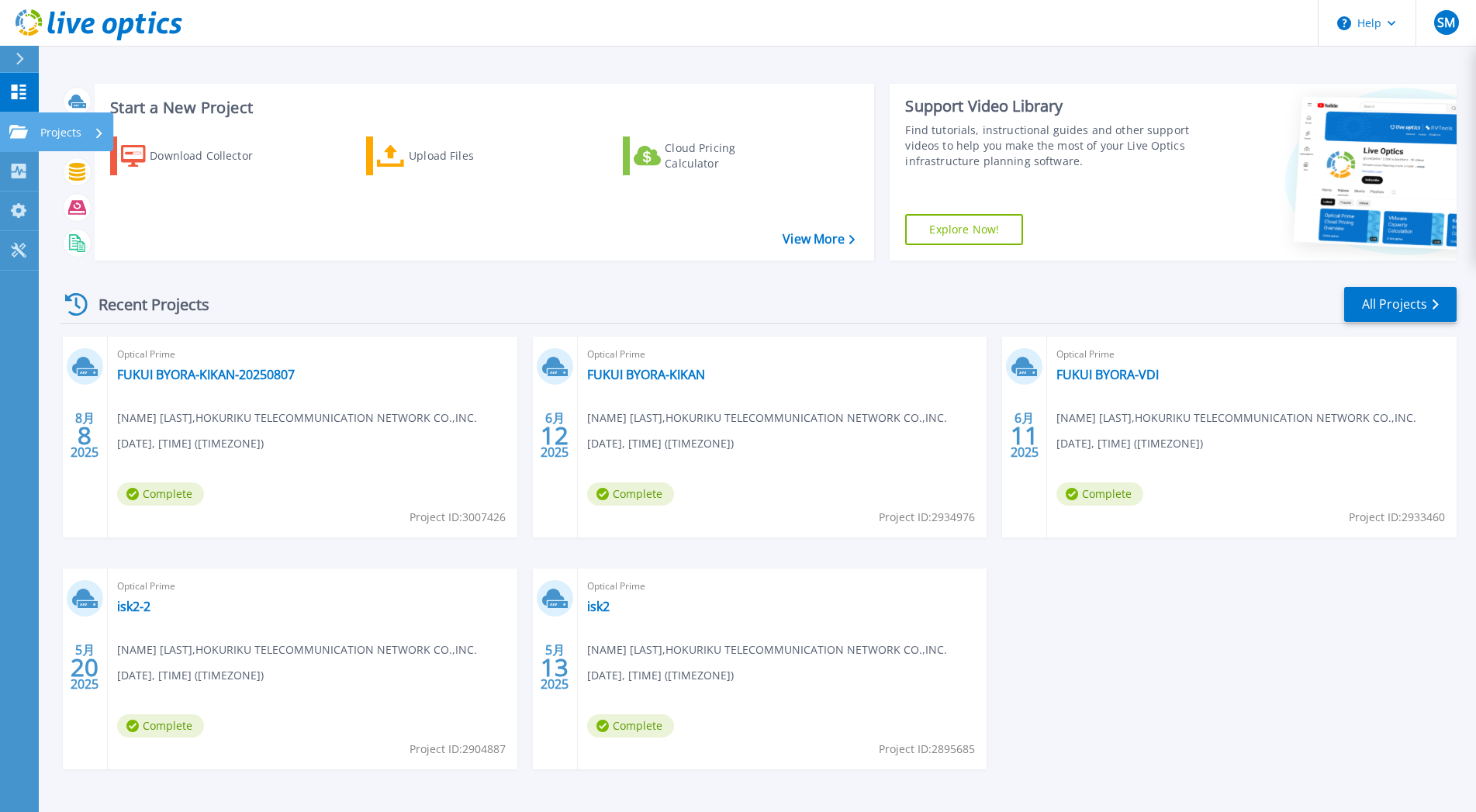 click on "Projects" at bounding box center [60, 133] 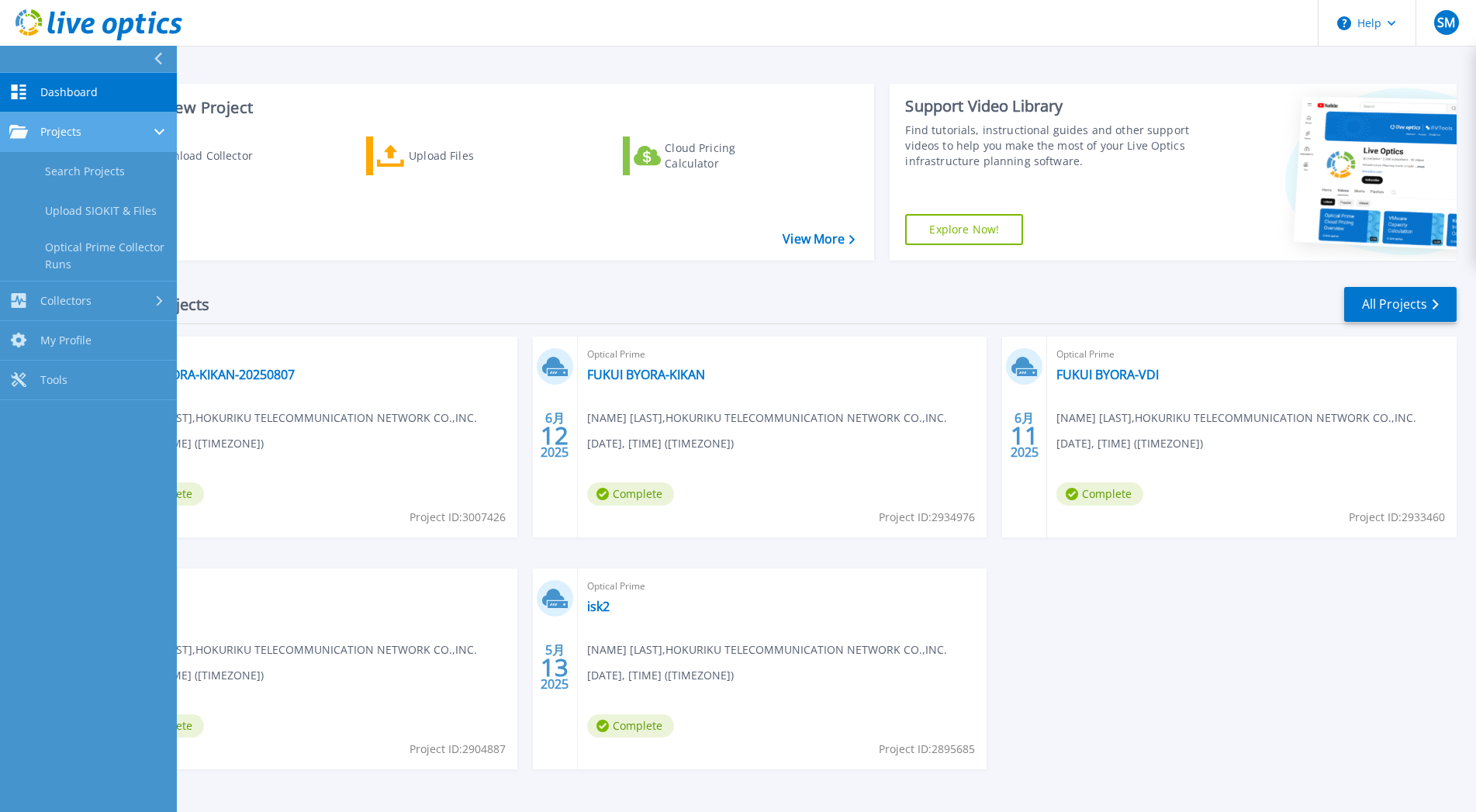click on "Projects" at bounding box center [60, 132] 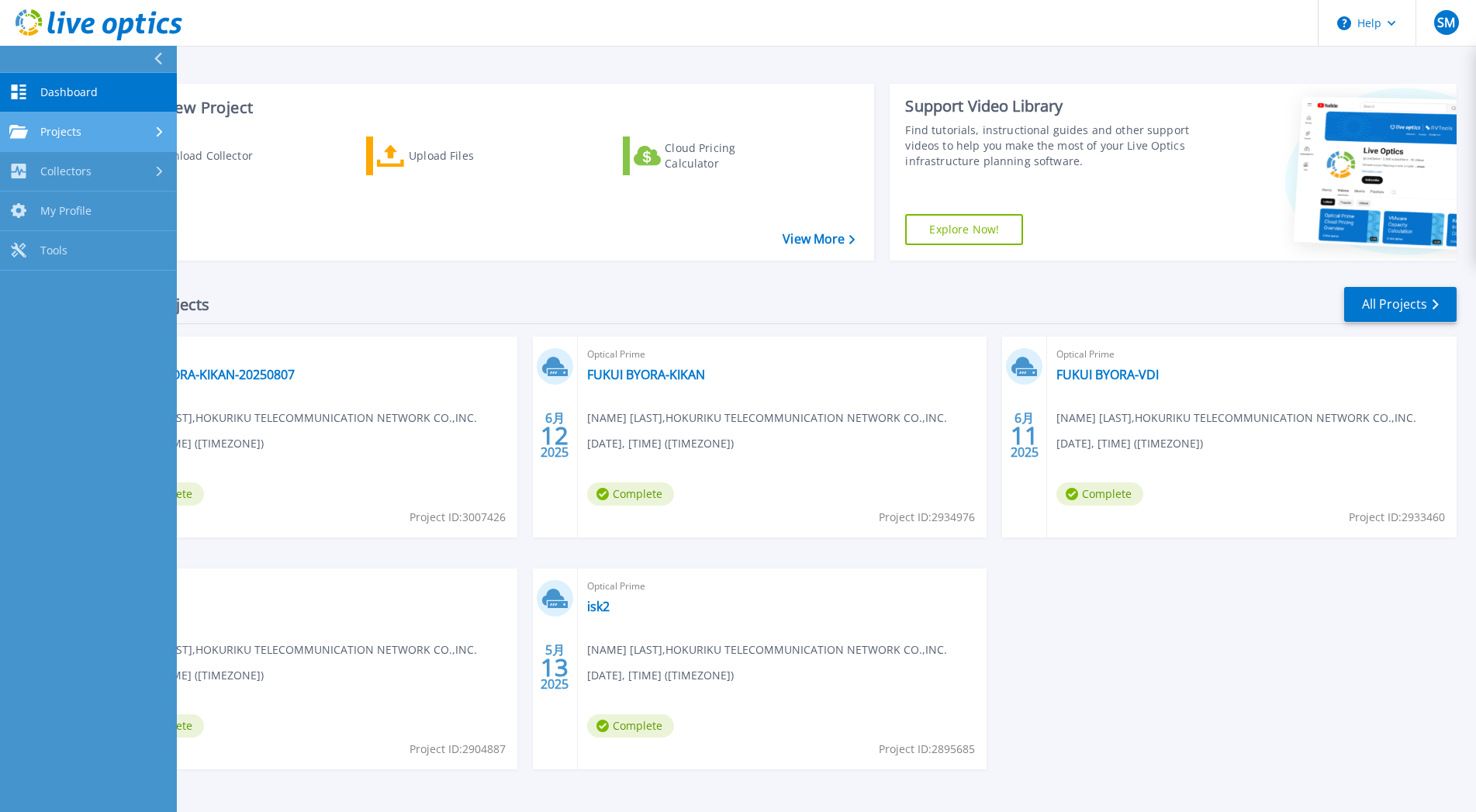 click on "Projects Projects" at bounding box center [88, 132] 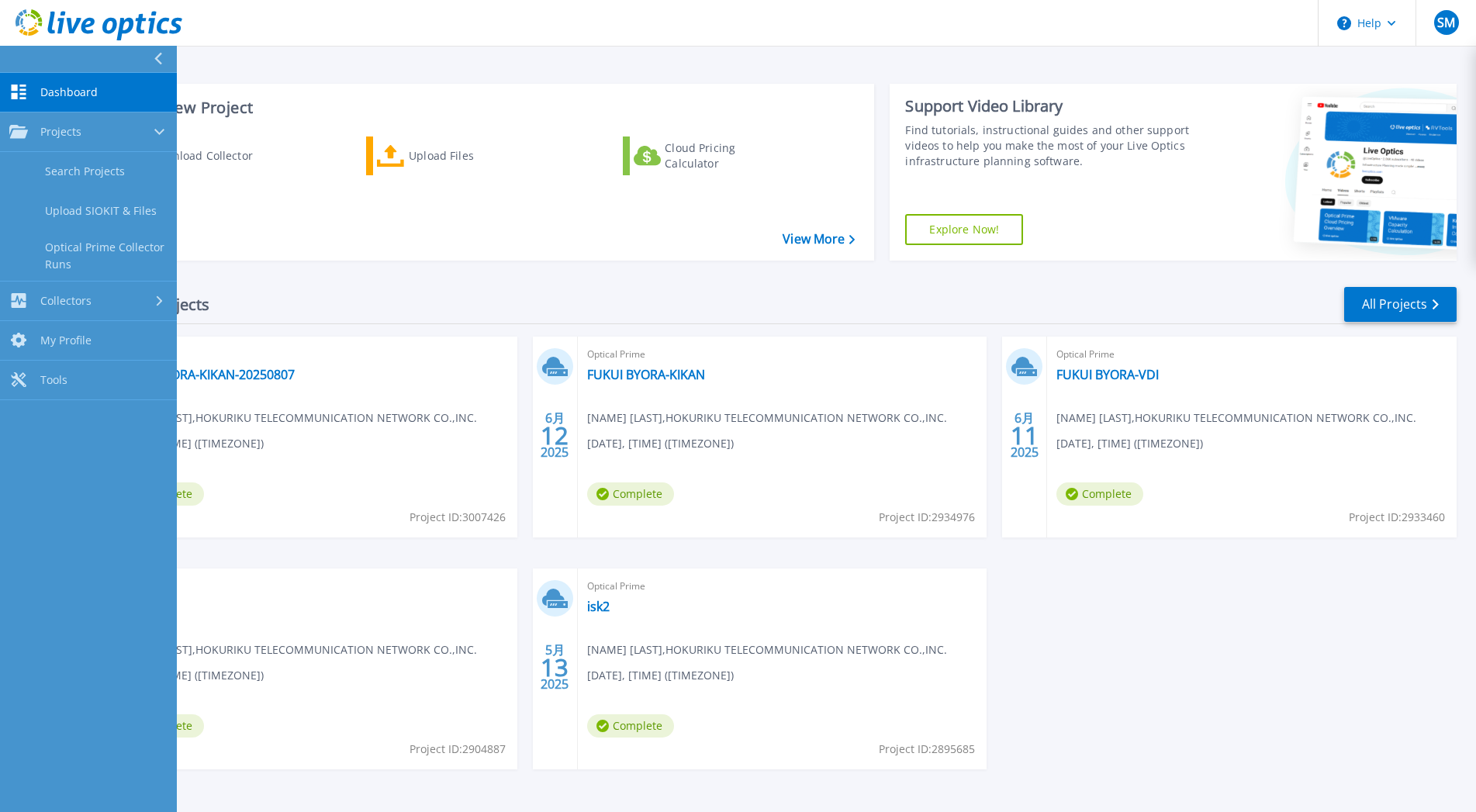 click on "Dashboard" at bounding box center [69, 92] 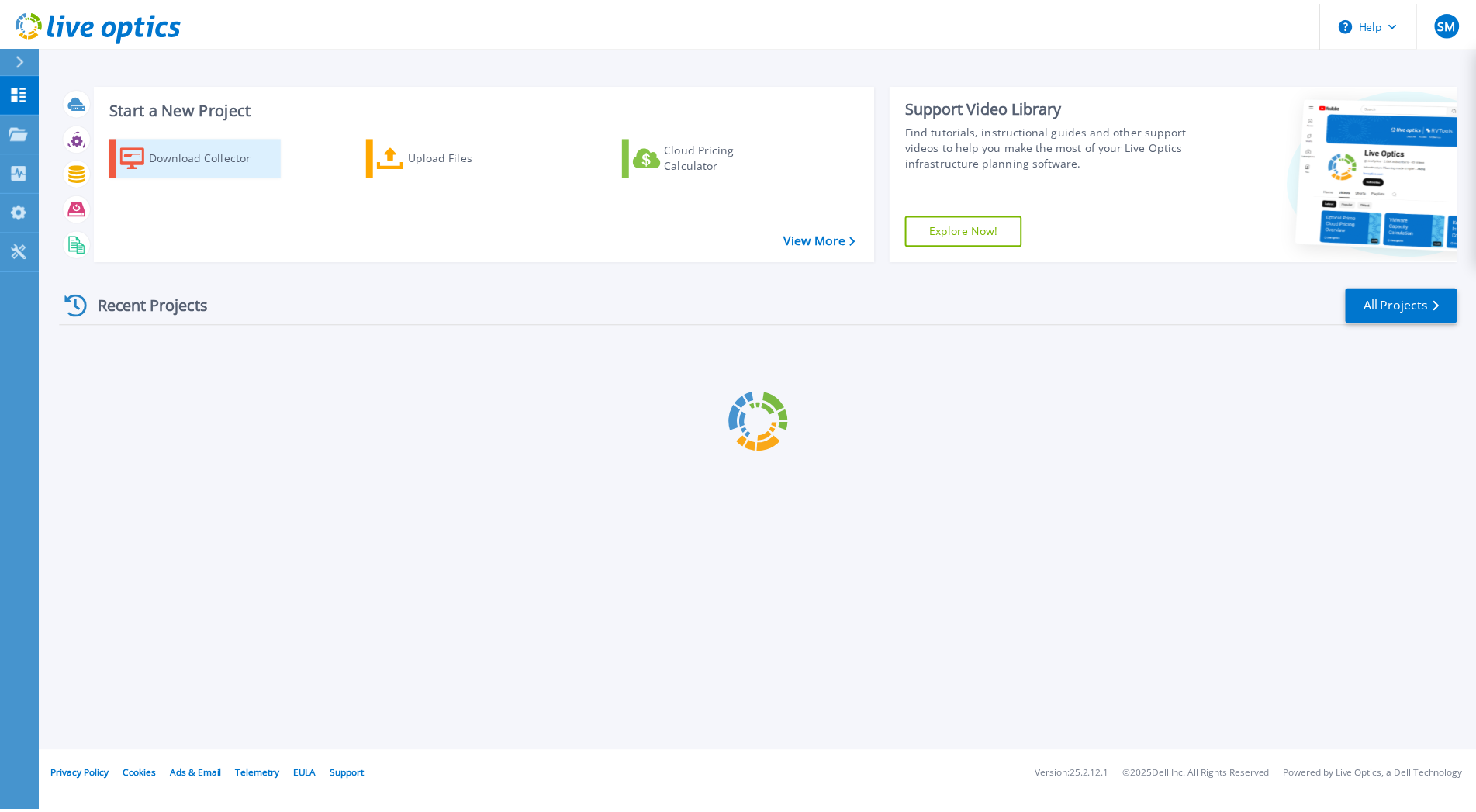scroll, scrollTop: 0, scrollLeft: 0, axis: both 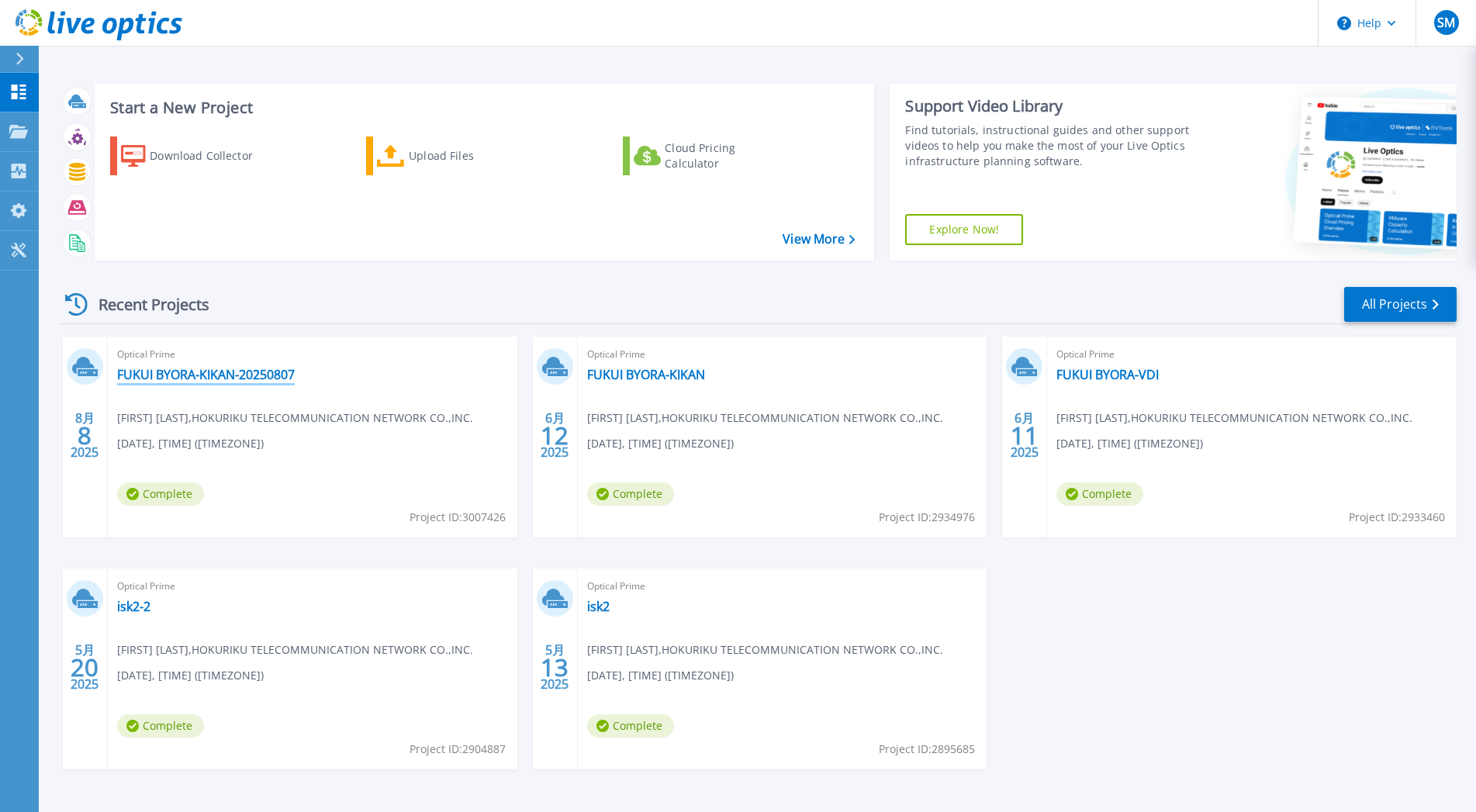 click on "FUKUI BYORA-KIKAN-20250807" at bounding box center [206, 375] 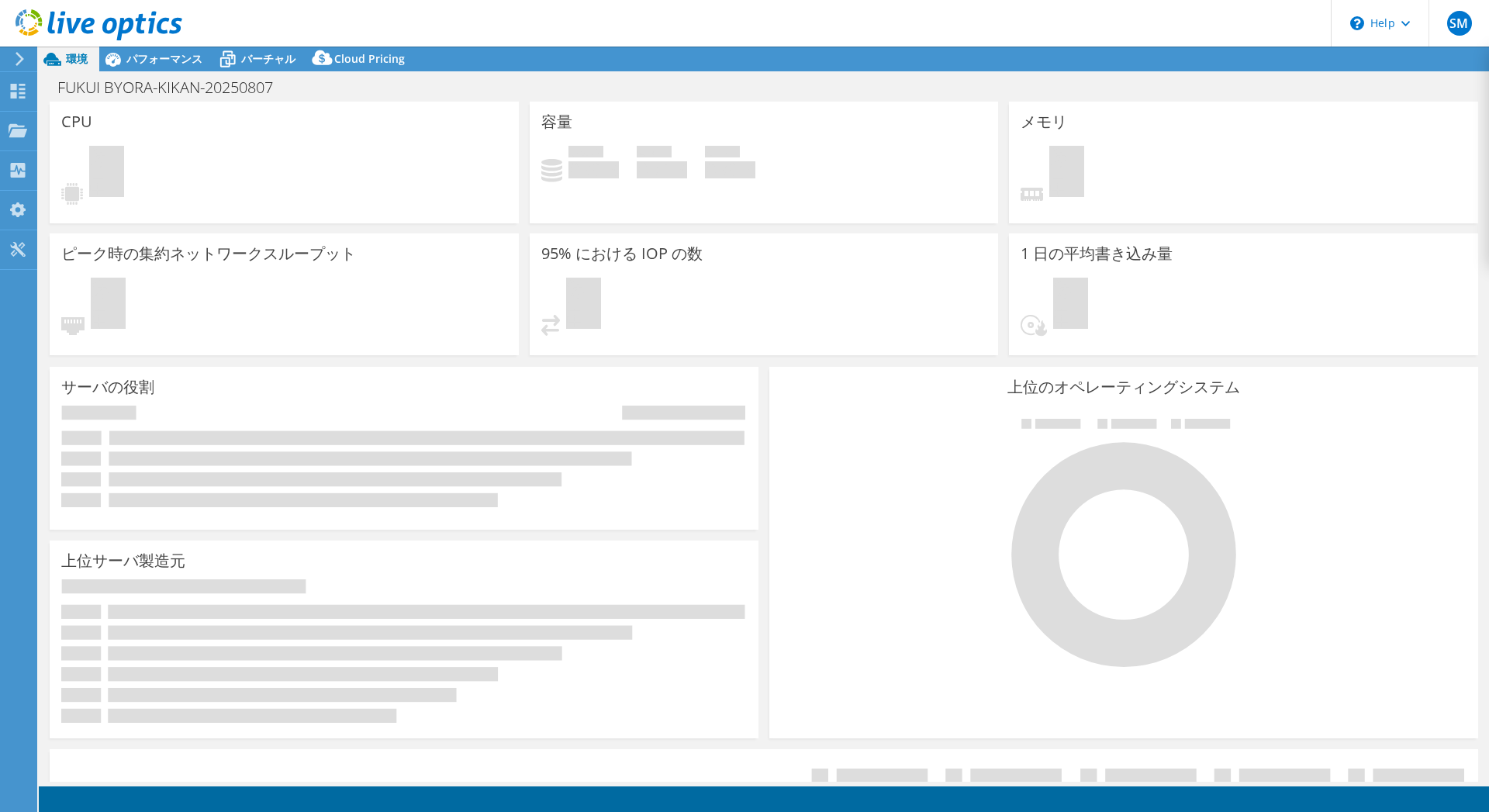 select on "Tokyo" 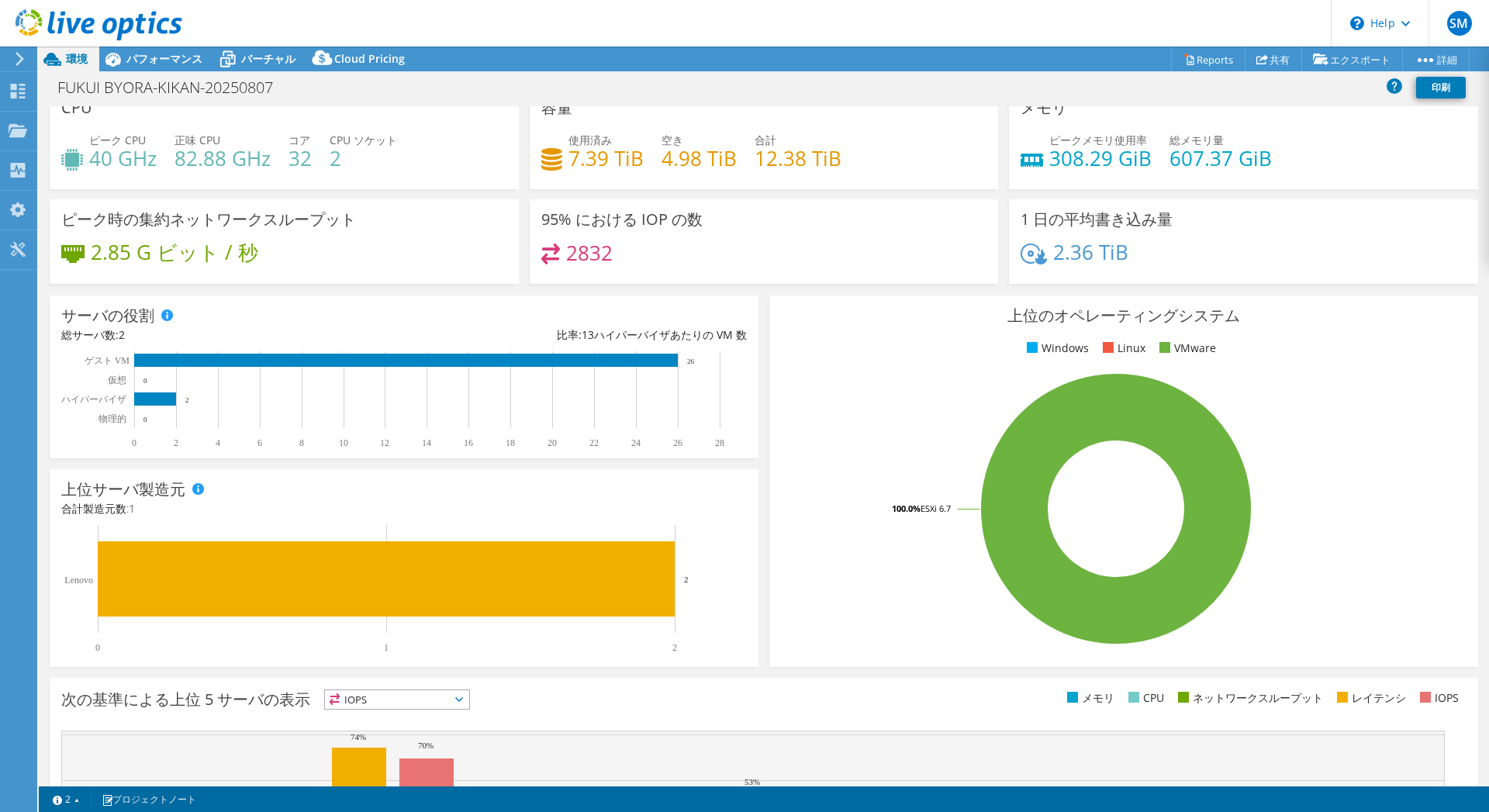 scroll, scrollTop: 0, scrollLeft: 0, axis: both 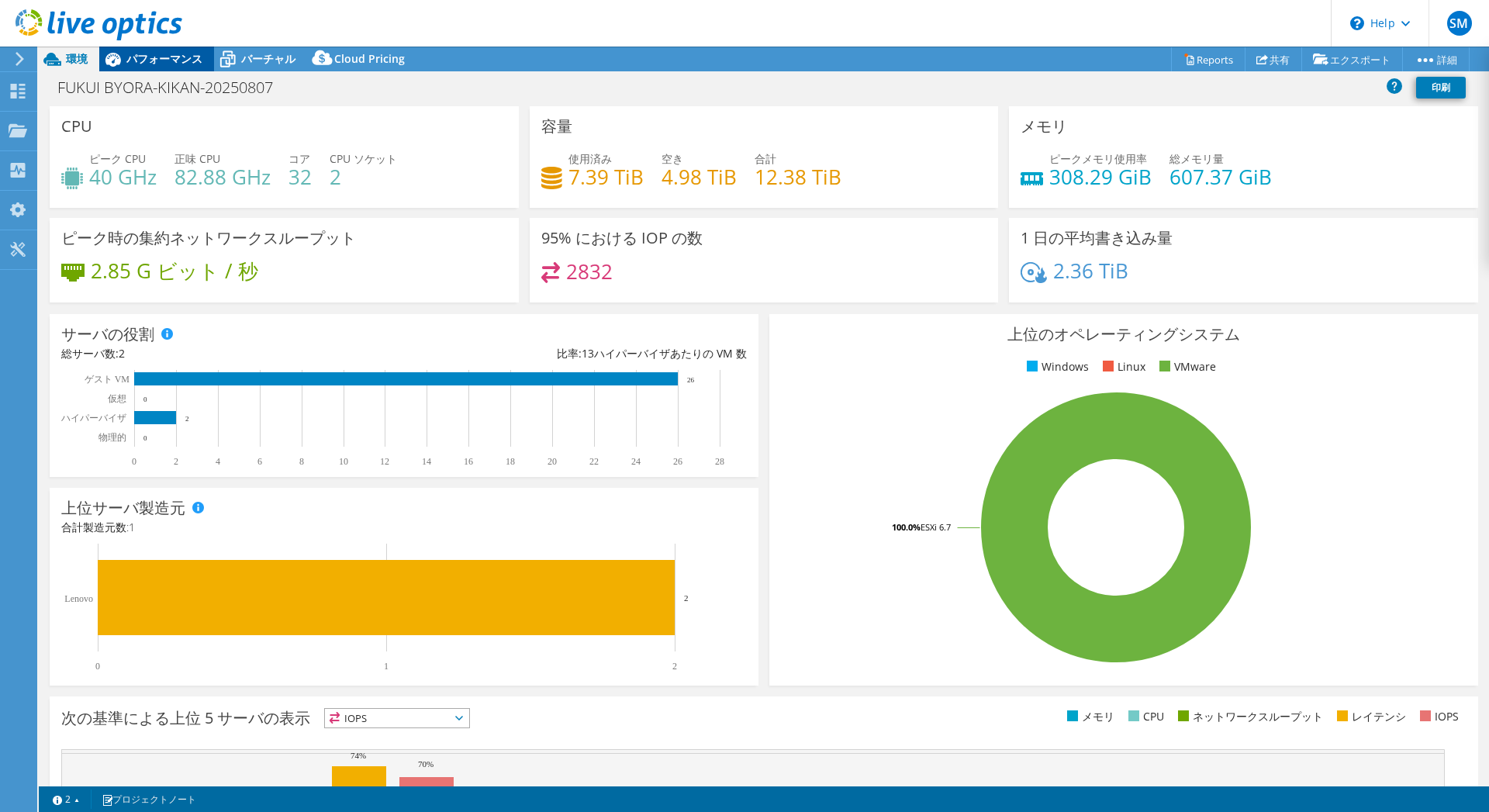 click on "パフォーマンス" at bounding box center (164, 58) 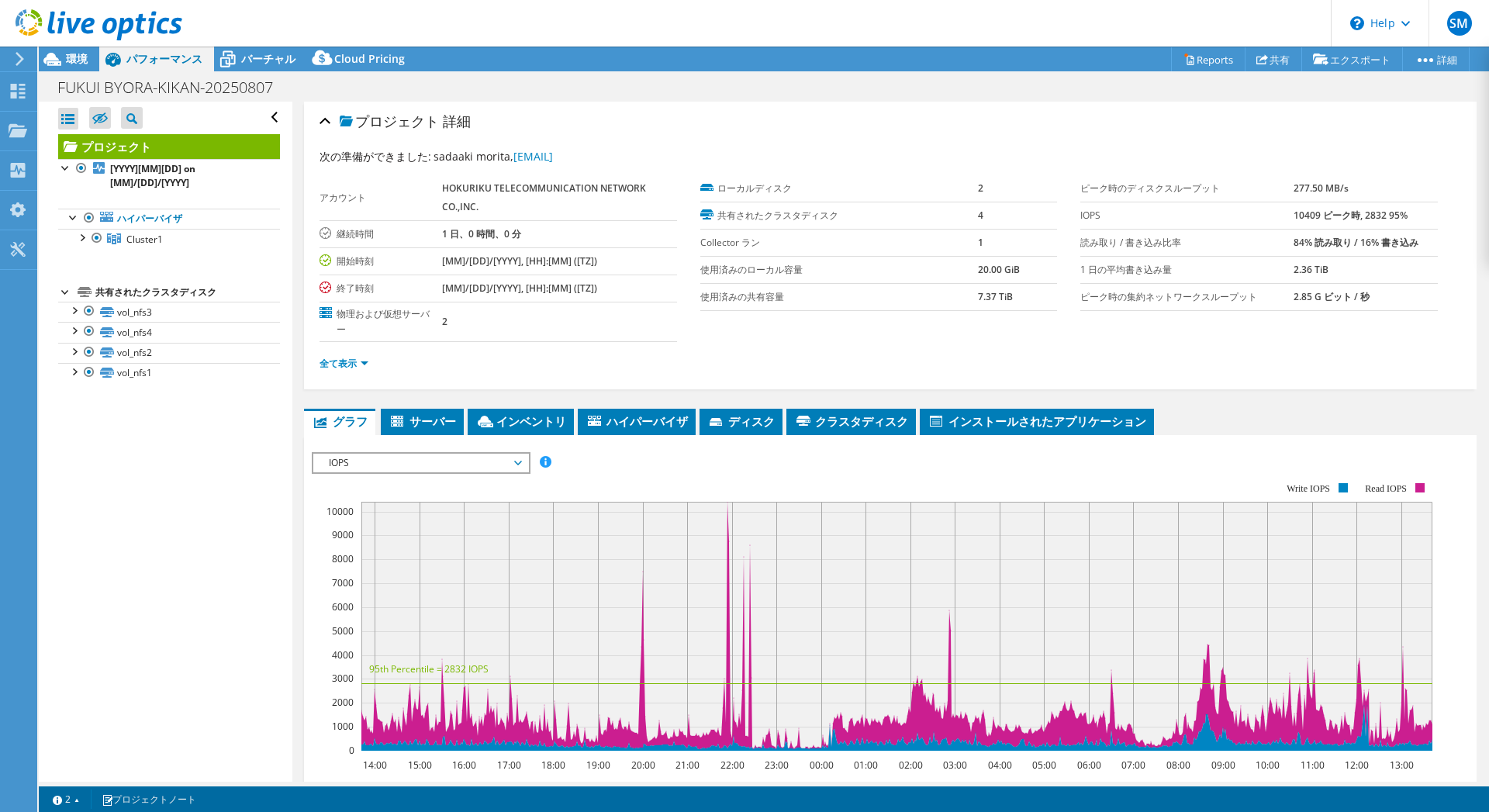 click on "IOPS" at bounding box center [420, 463] 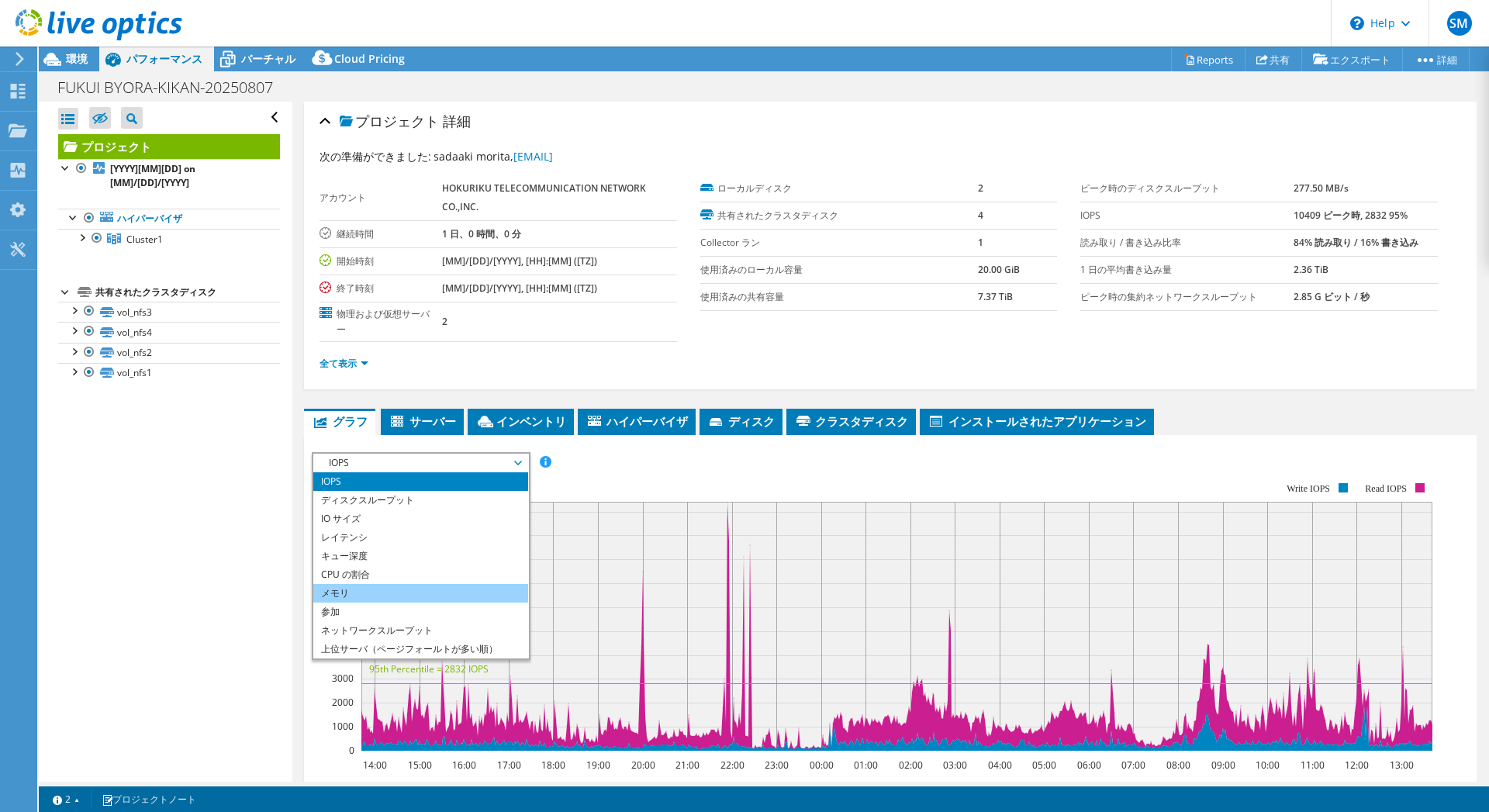 click on "メモリ" at bounding box center (420, 593) 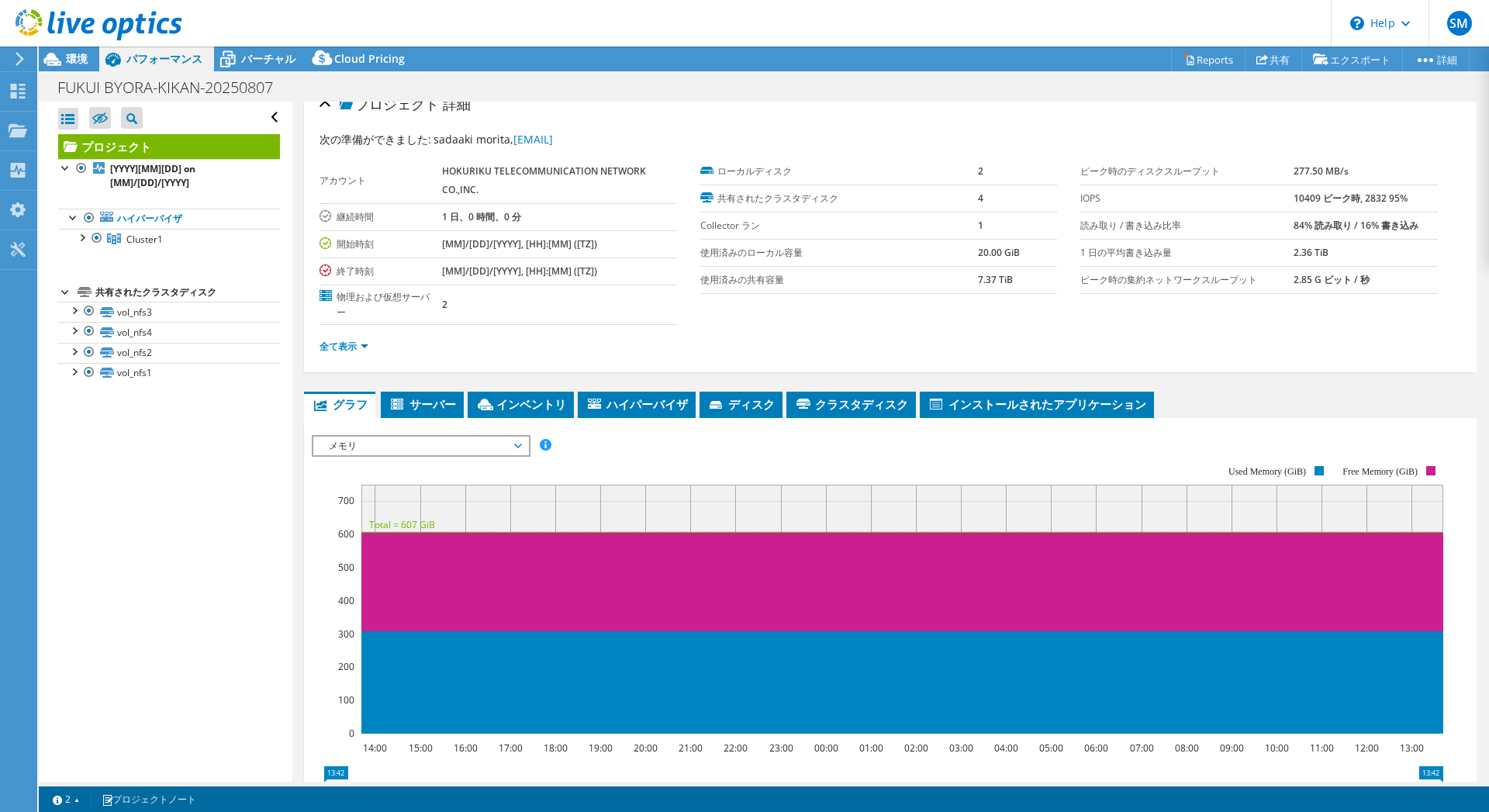 scroll, scrollTop: 0, scrollLeft: 0, axis: both 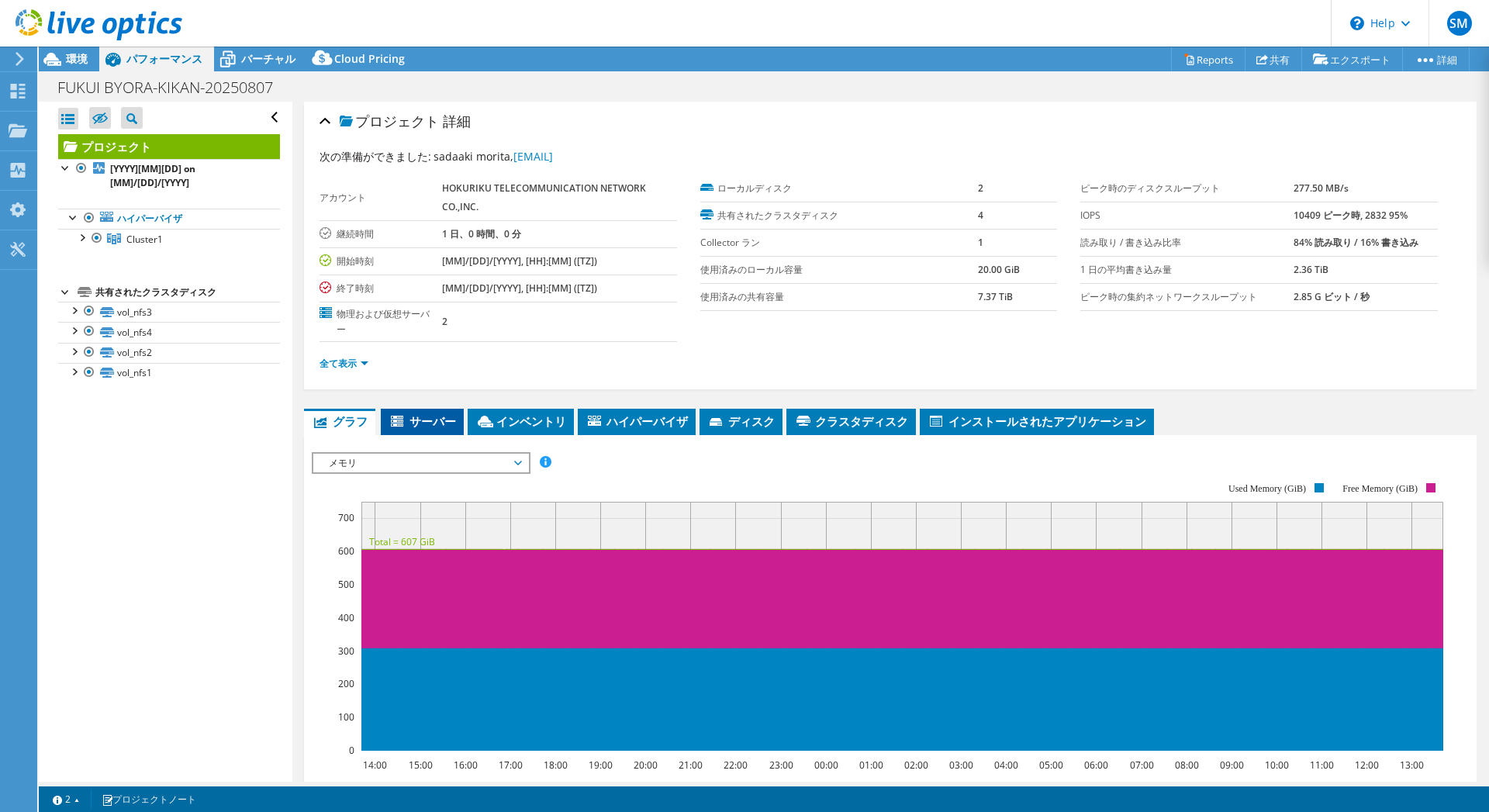 click on "サーバー" at bounding box center [422, 421] 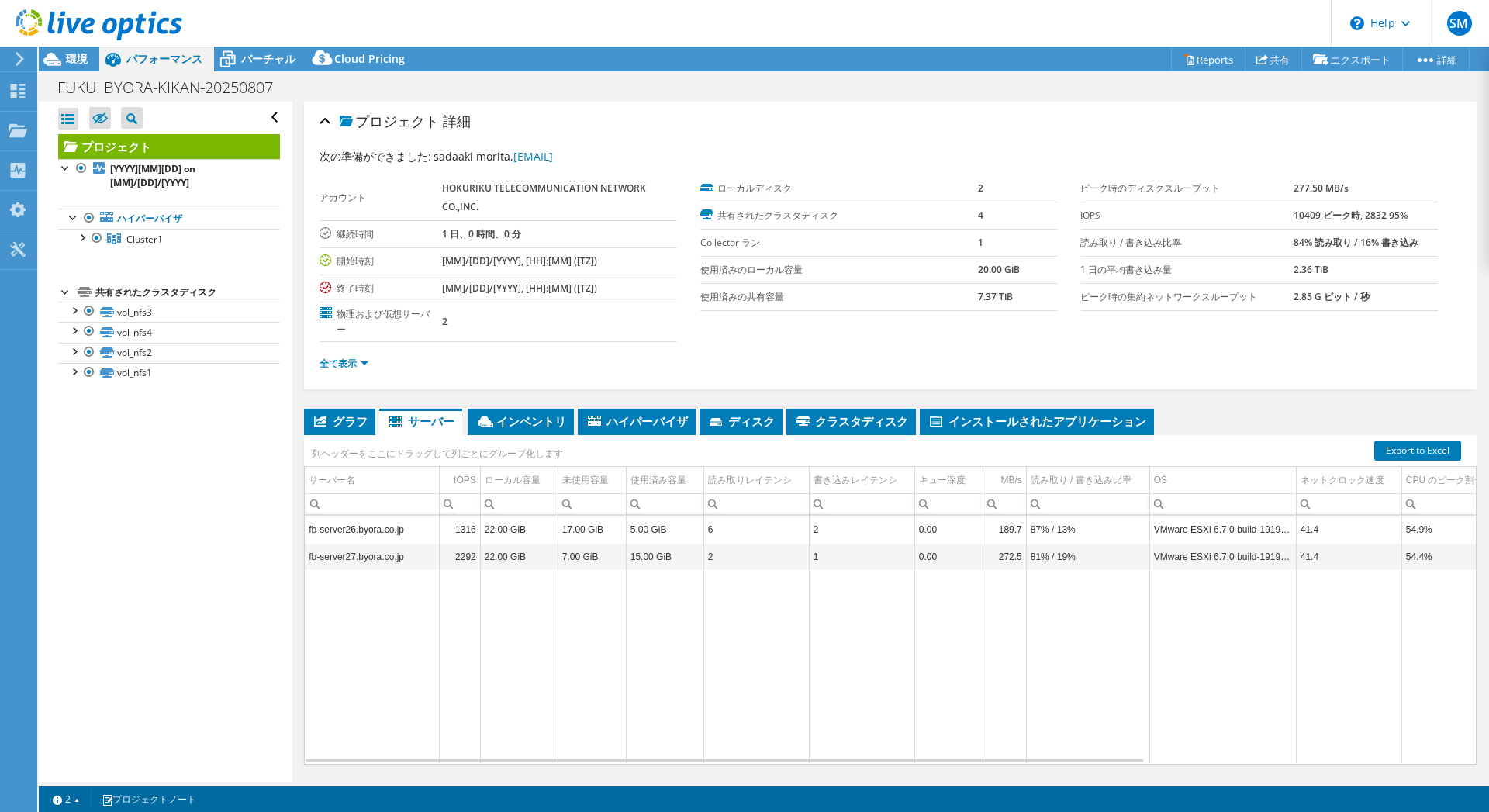 click on "列ヘッダーをここにドラッグして列ごとにグループ化します" at bounding box center (437, 451) 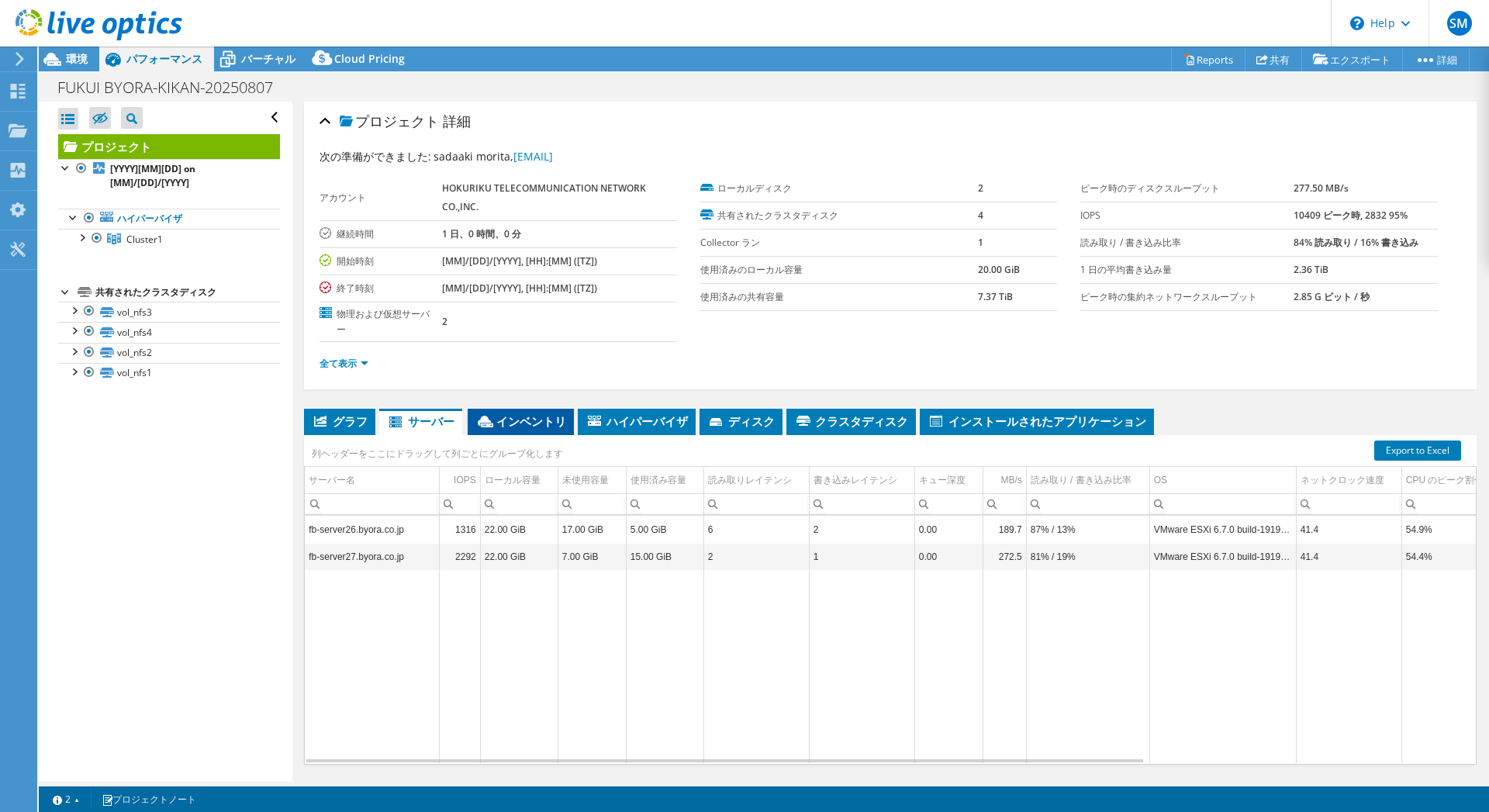 click on "インベントリ" at bounding box center (520, 421) 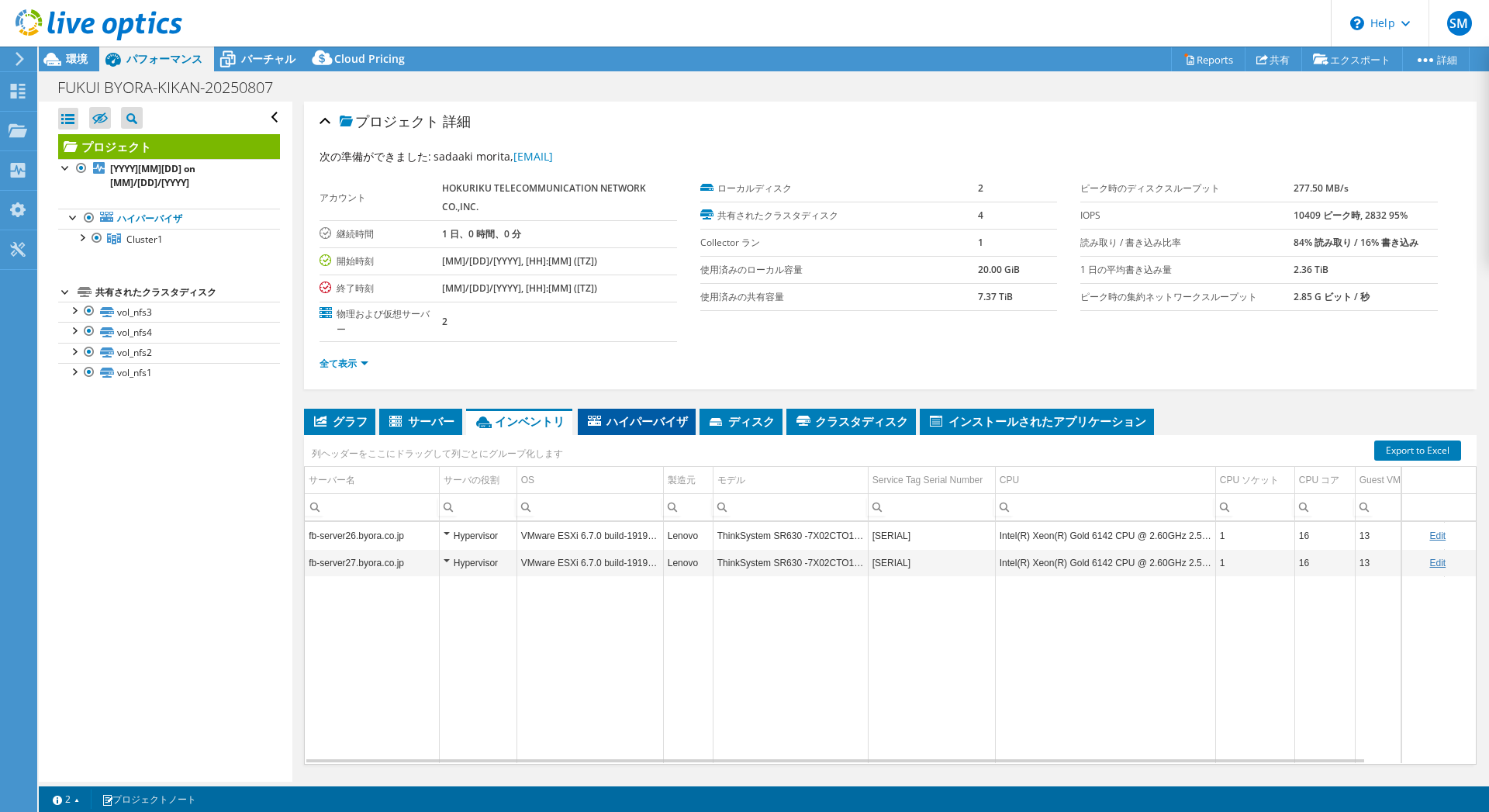 drag, startPoint x: 621, startPoint y: 423, endPoint x: 630, endPoint y: 423, distance: 9 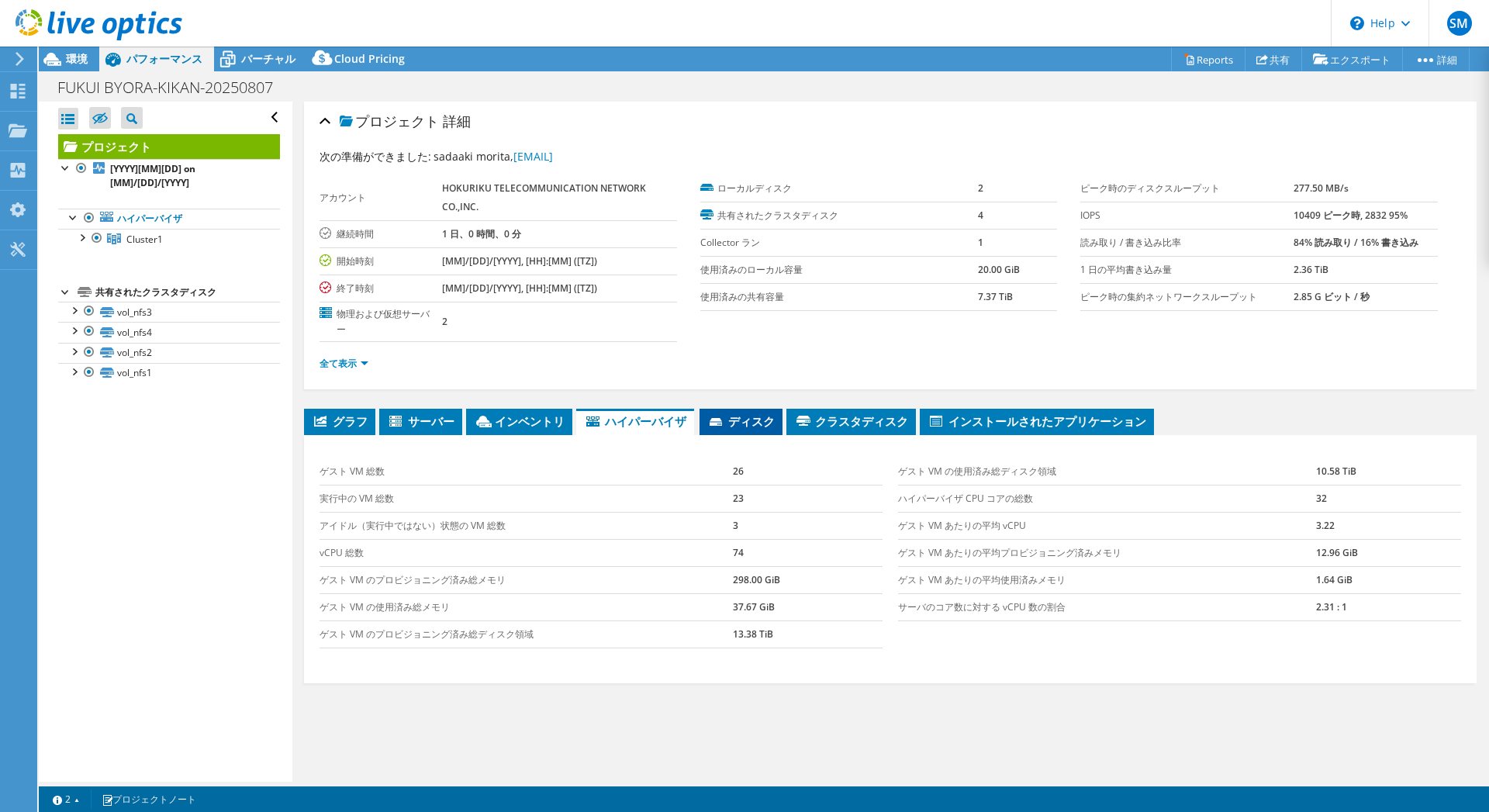 click on "ディスク" at bounding box center (741, 422) 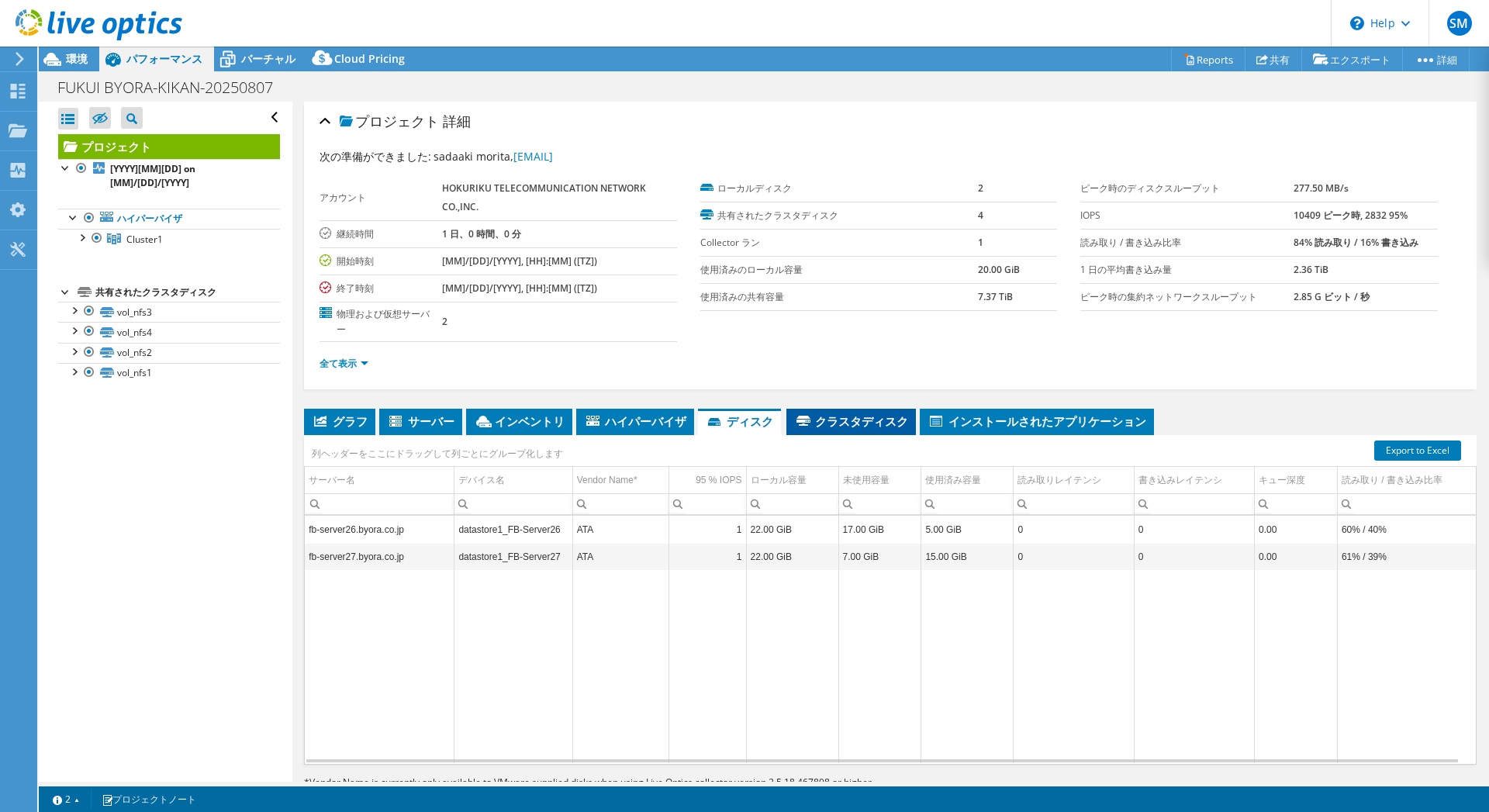 click on "クラスタディスク" at bounding box center (851, 421) 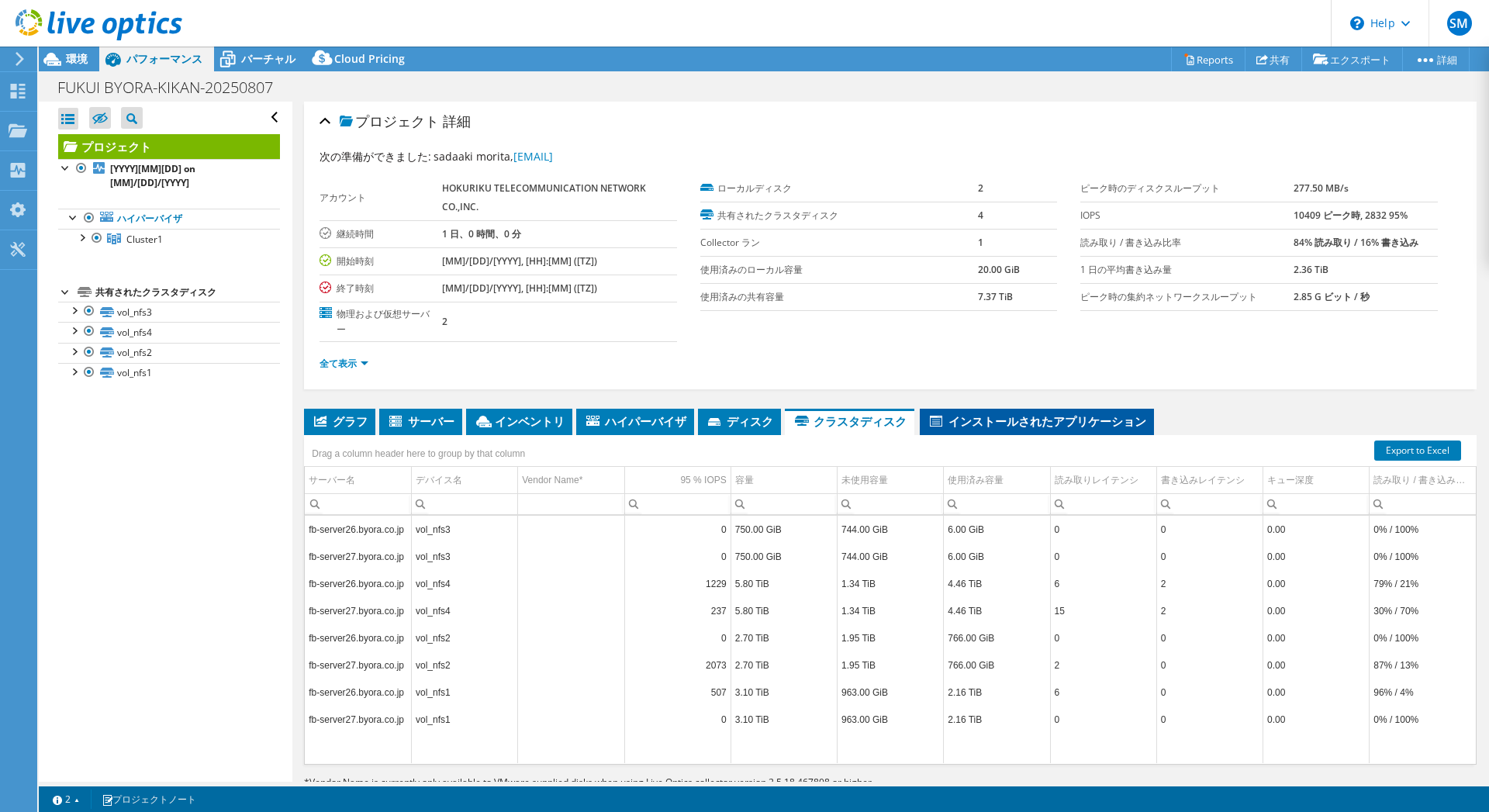 click on "インストールされたアプリケーション" at bounding box center (1037, 421) 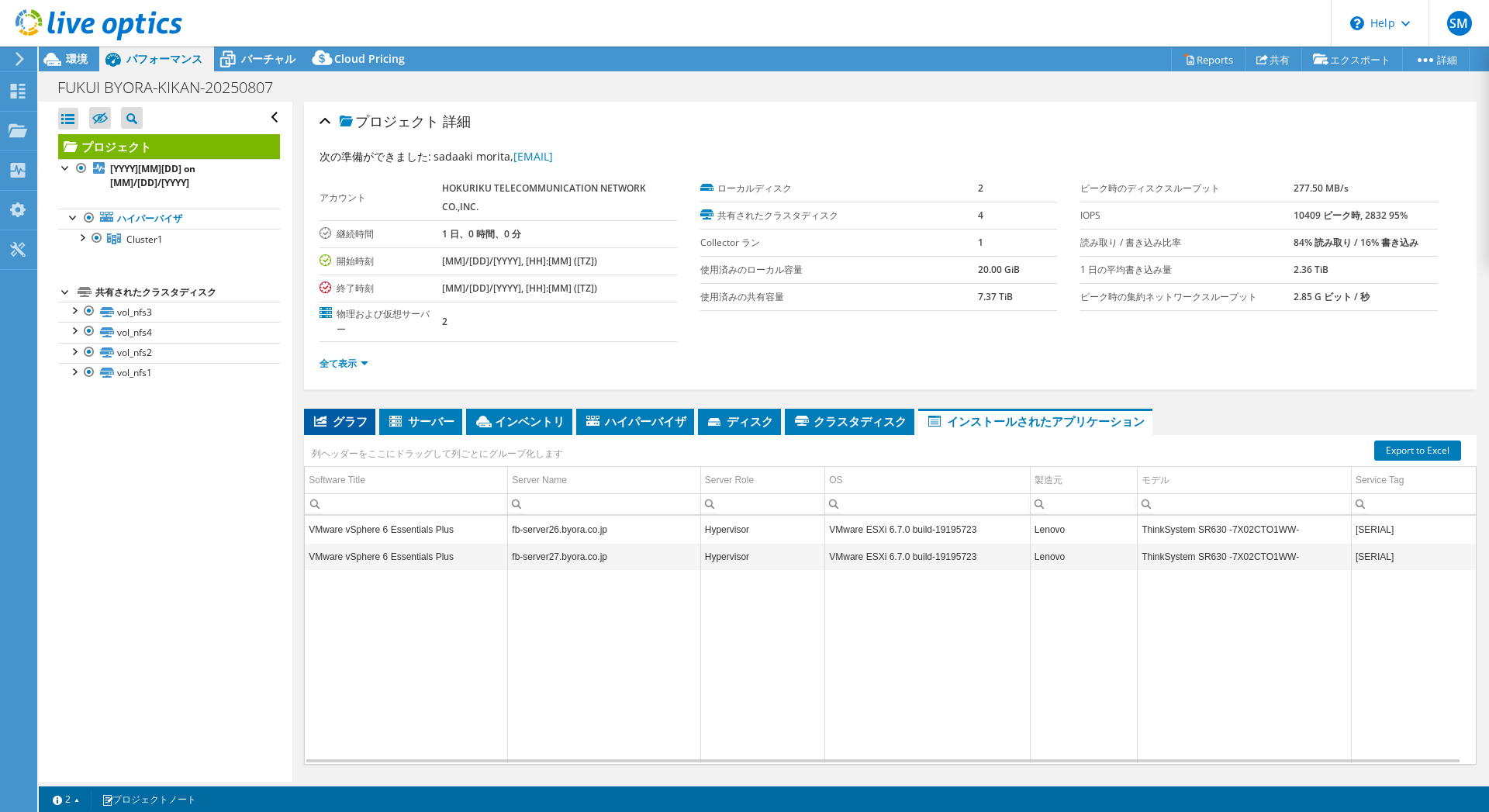 click on "グラフ" at bounding box center (340, 421) 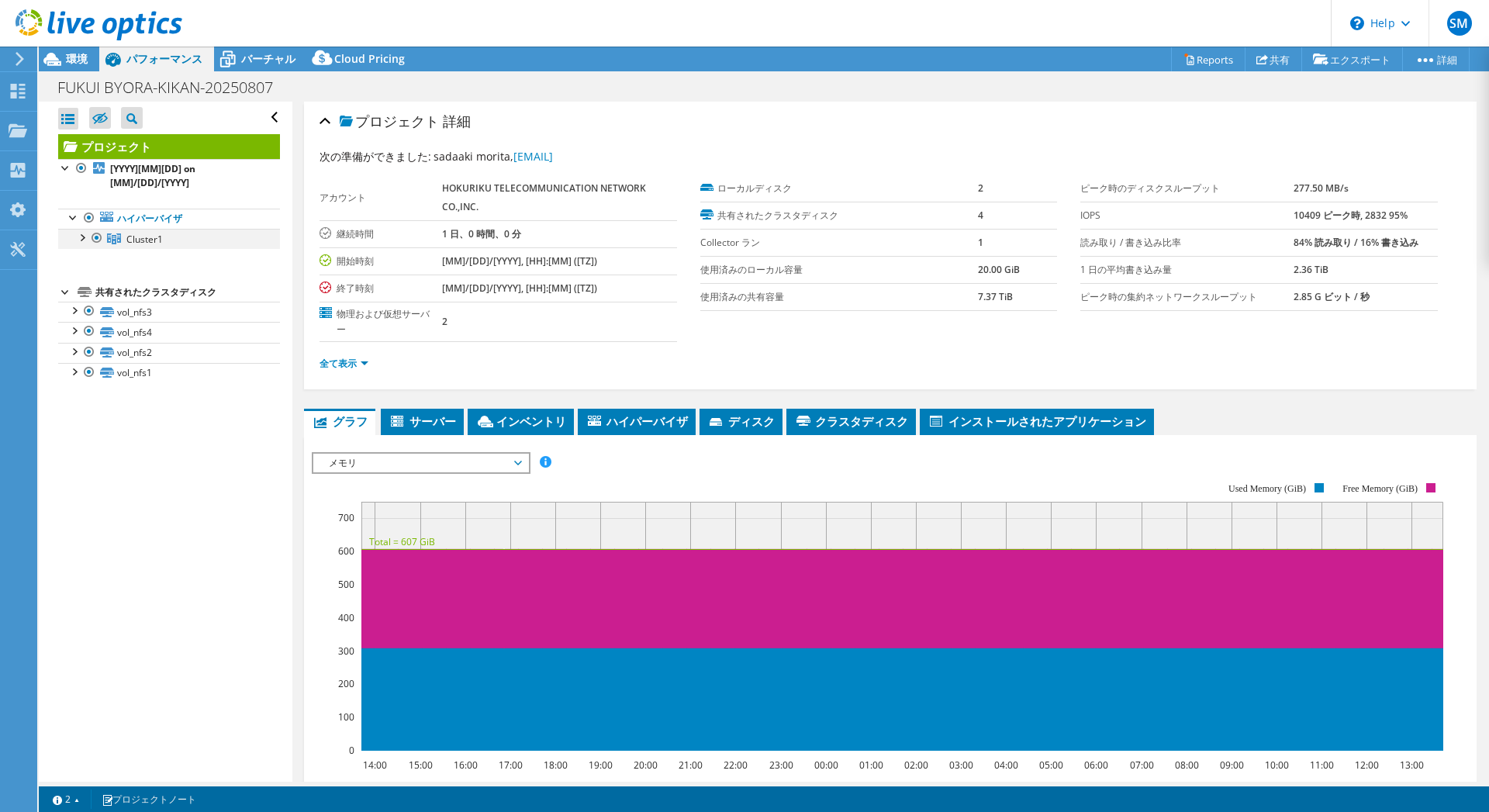 click at bounding box center (81, 237) 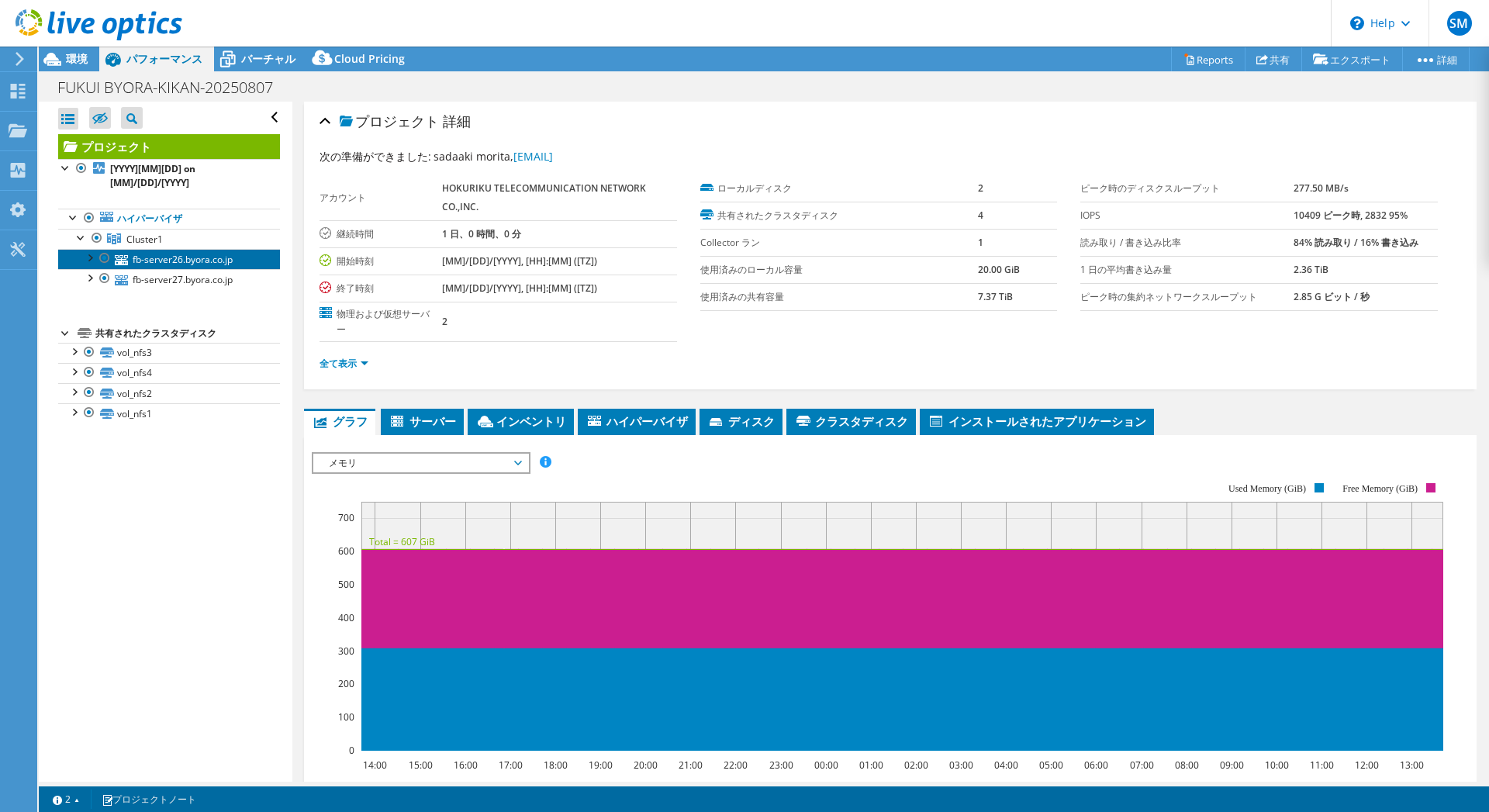 click on "fb-server26.byora.co.jp" at bounding box center [169, 259] 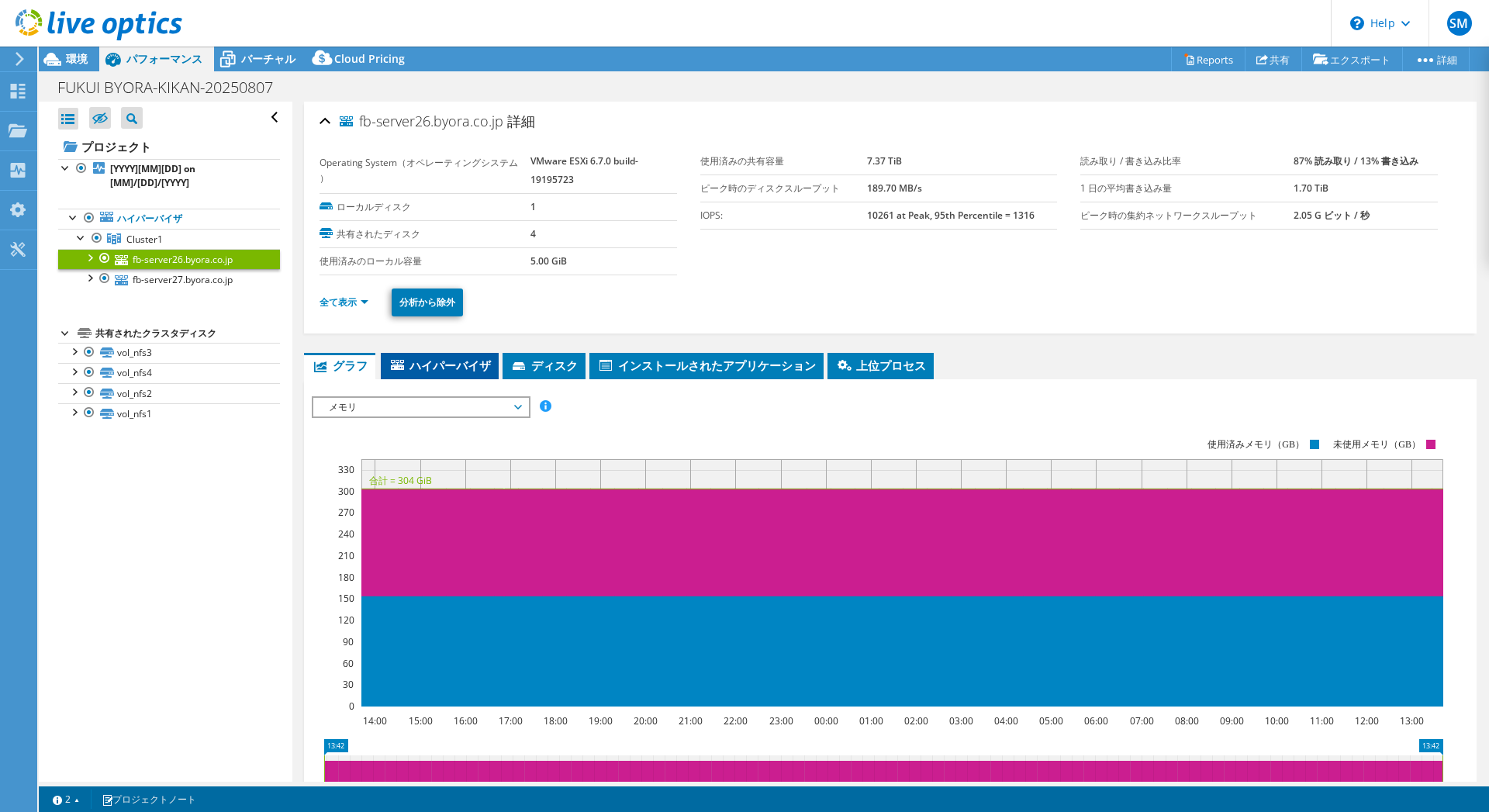 click on "ハイパーバイザ" at bounding box center (440, 365) 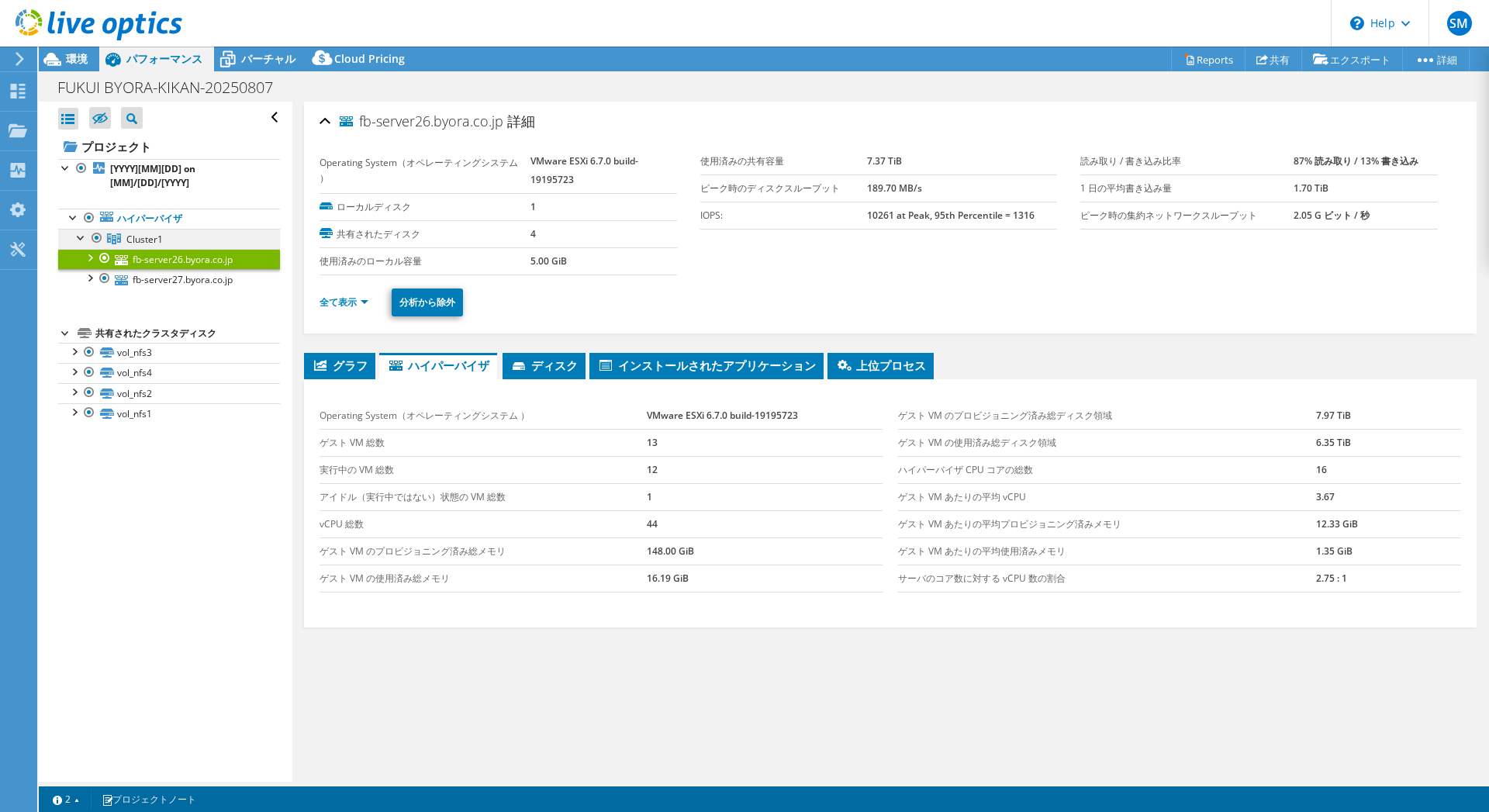 click on "Cluster1" at bounding box center [169, 239] 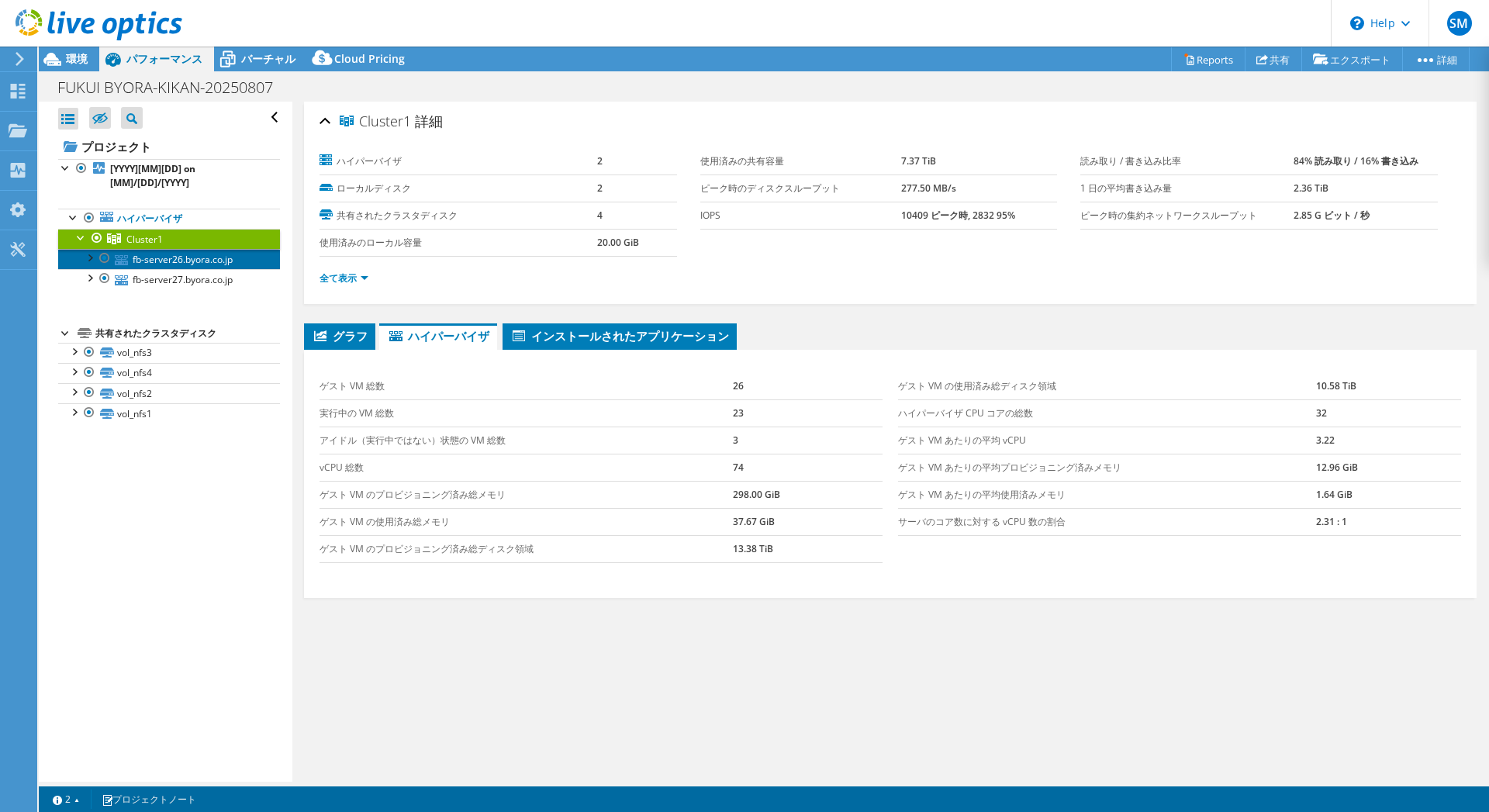 click on "fb-server26.byora.co.jp" at bounding box center (169, 259) 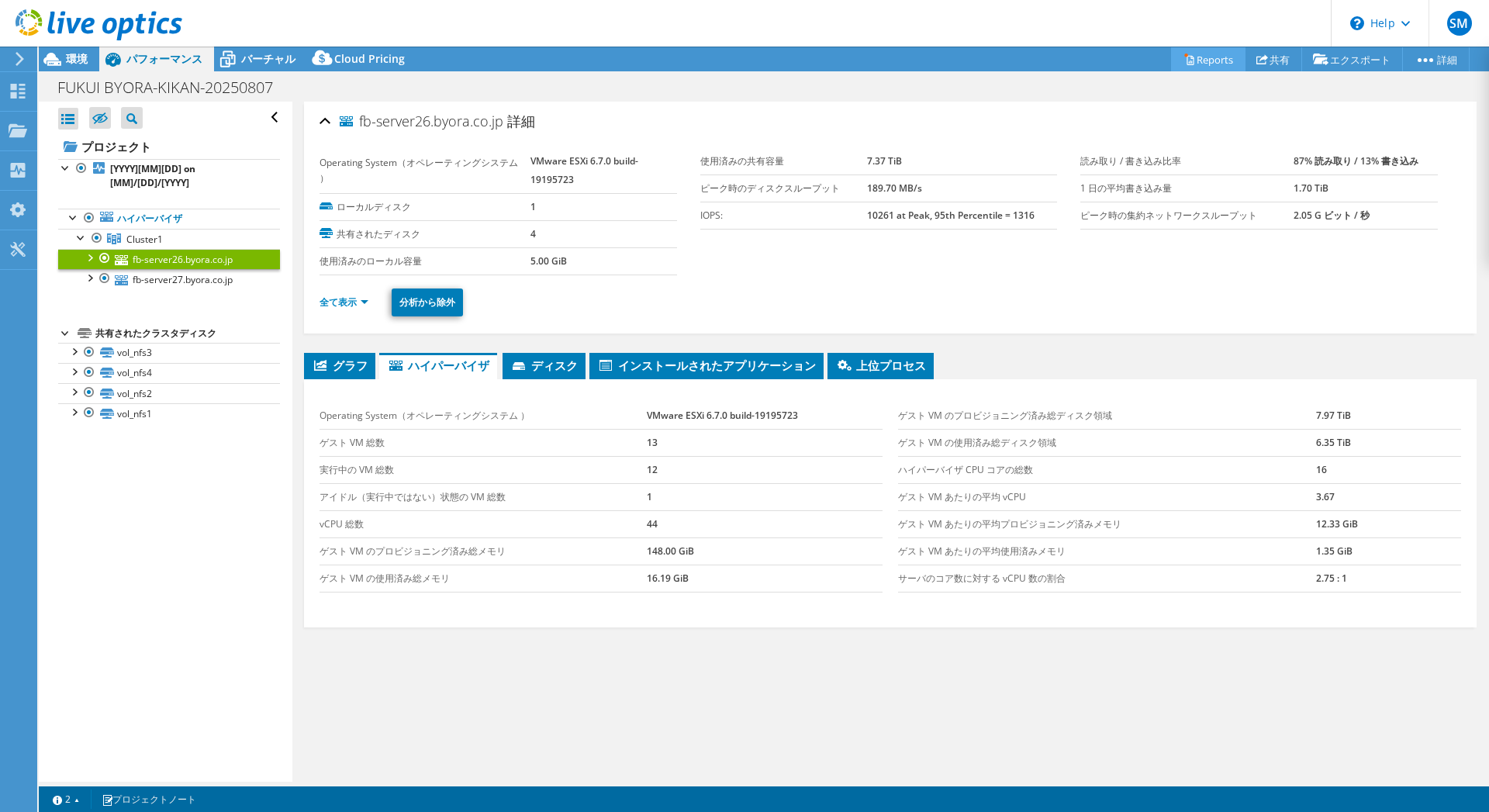 click on "Reports" at bounding box center [1208, 59] 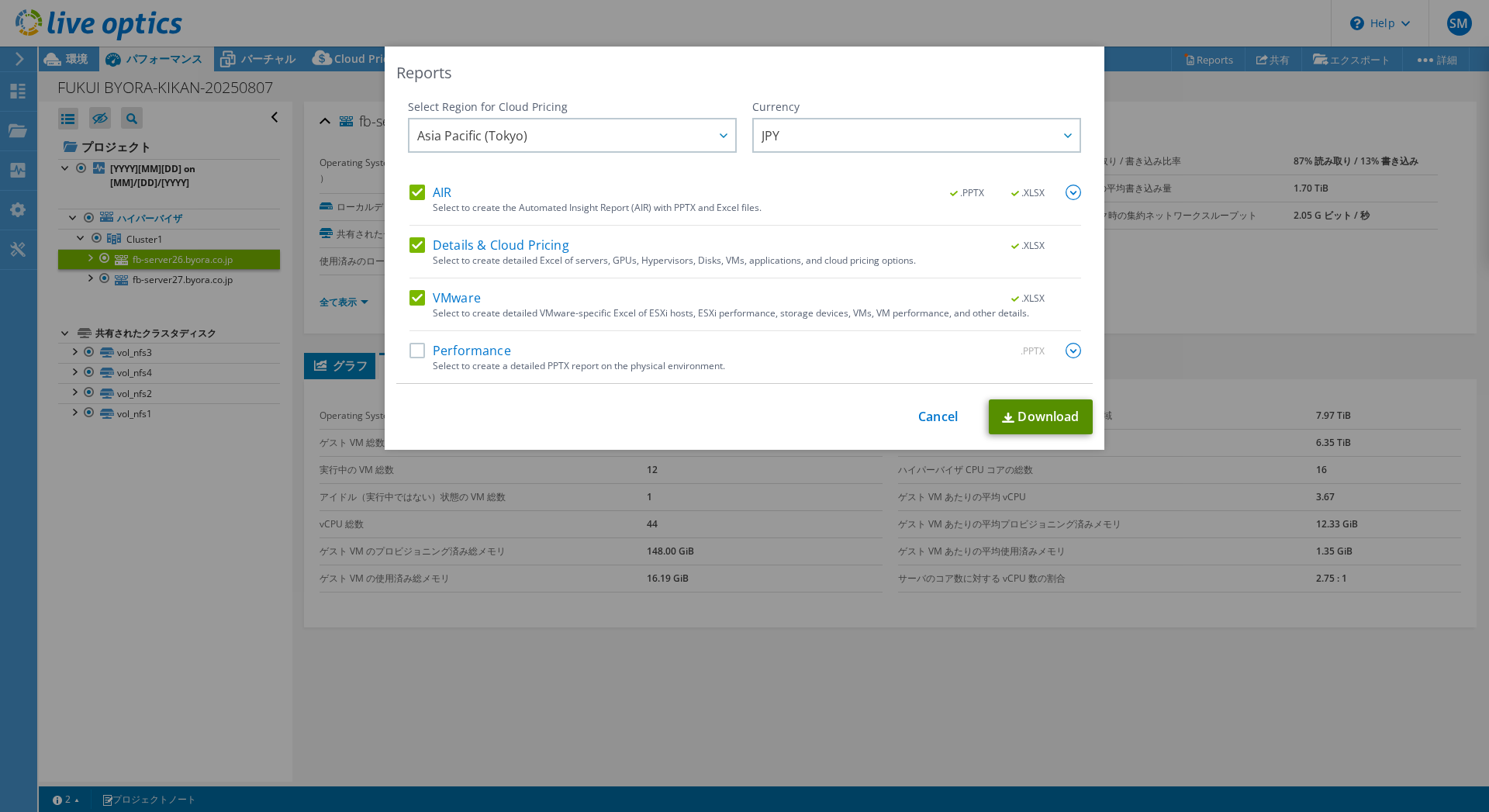 click on "Download" at bounding box center (1041, 416) 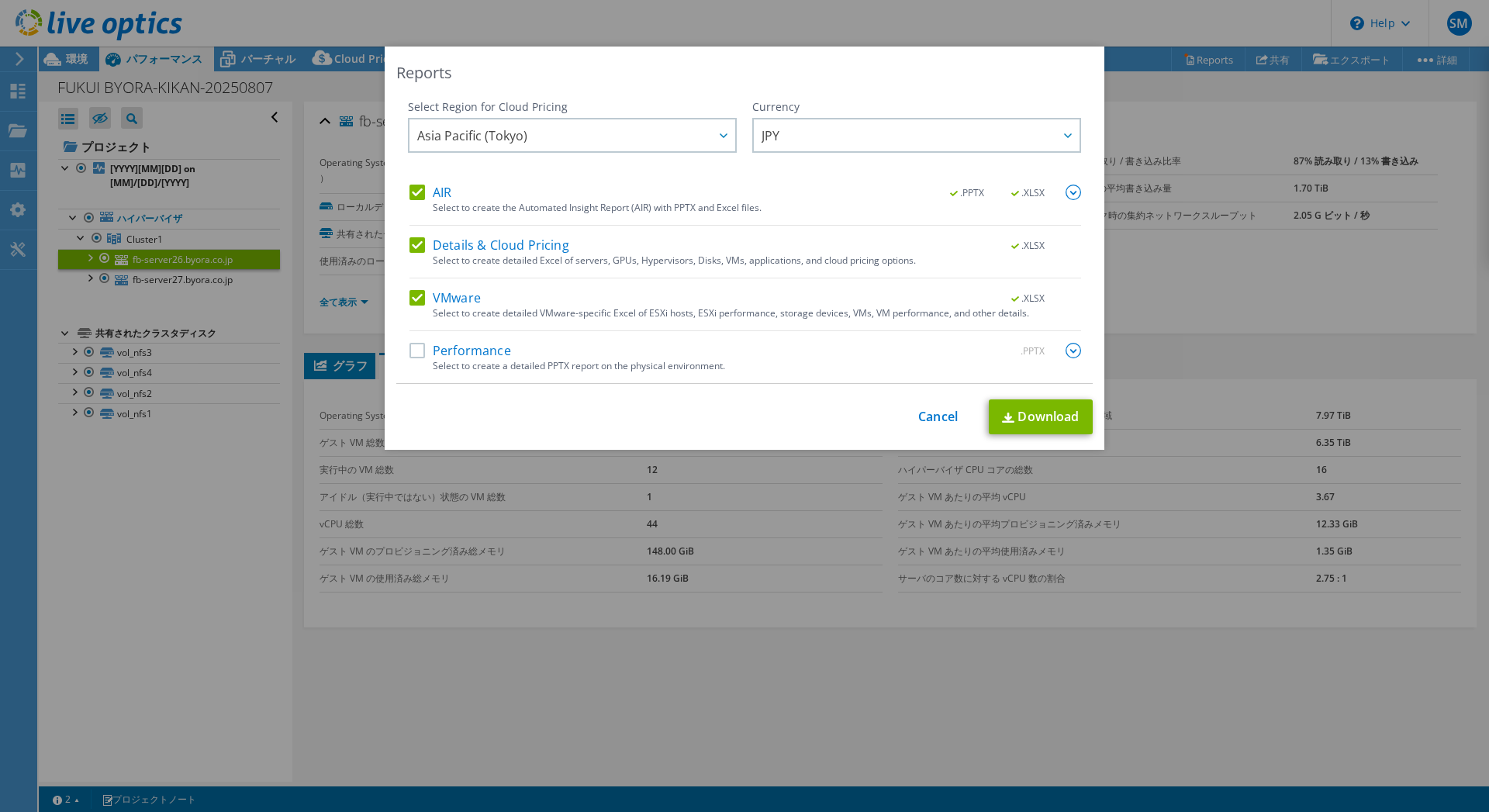 click on "Reports
Select Region for Cloud Pricing
Asia Pacific (Hong Kong)
Asia Pacific (Mumbai)
Asia Pacific (Seoul)
Asia Pacific (Singapore)
Asia Pacific (Tokyo)
Australia
Canada
Europe (Frankfurt)
Europe (London)
South America (Sao Paulo)
US East (Virginia)
US West (California)
Asia Pacific (Tokyo) 				 ARS" at bounding box center (744, 406) 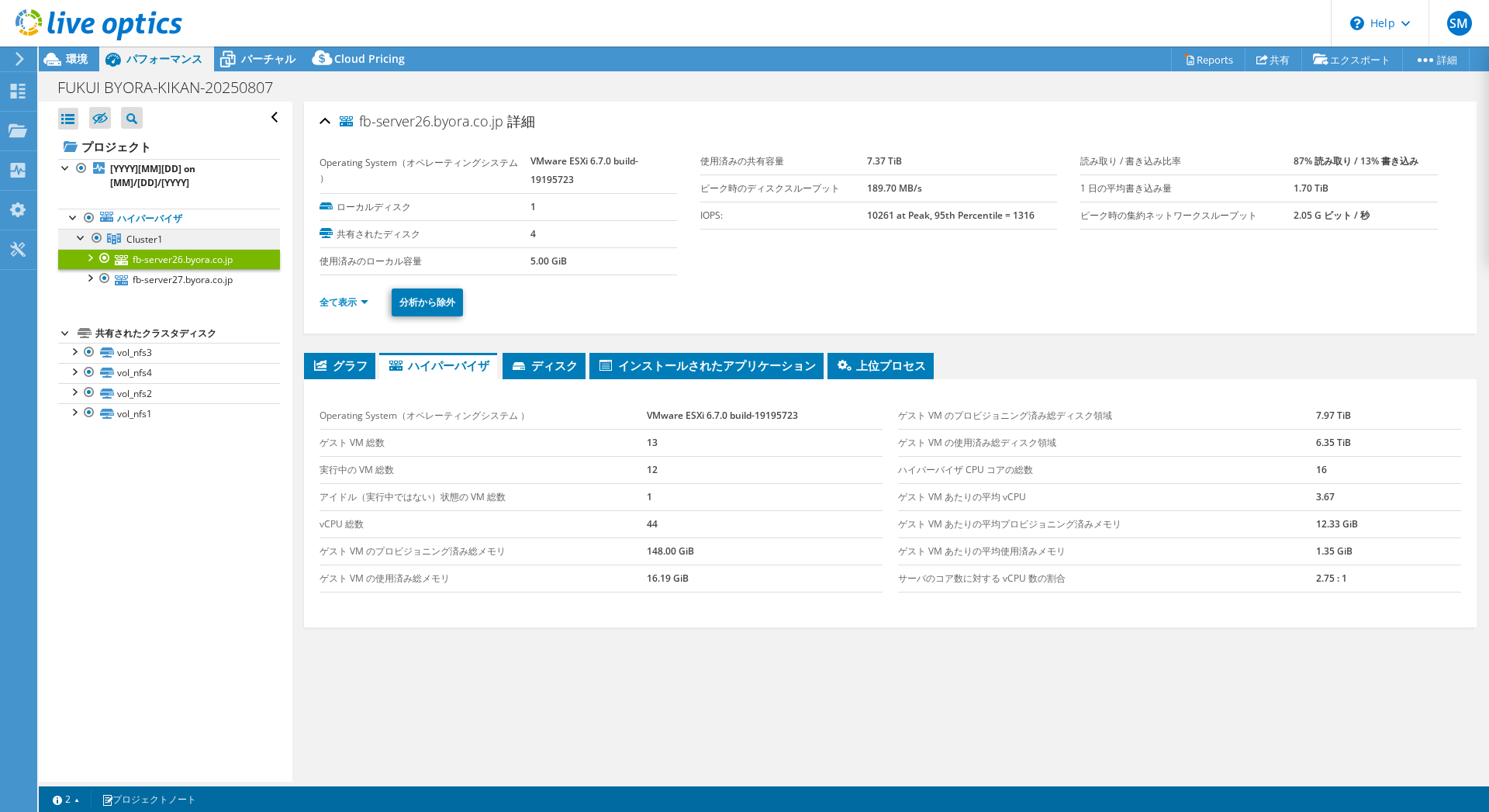 click on "Cluster1" at bounding box center (144, 239) 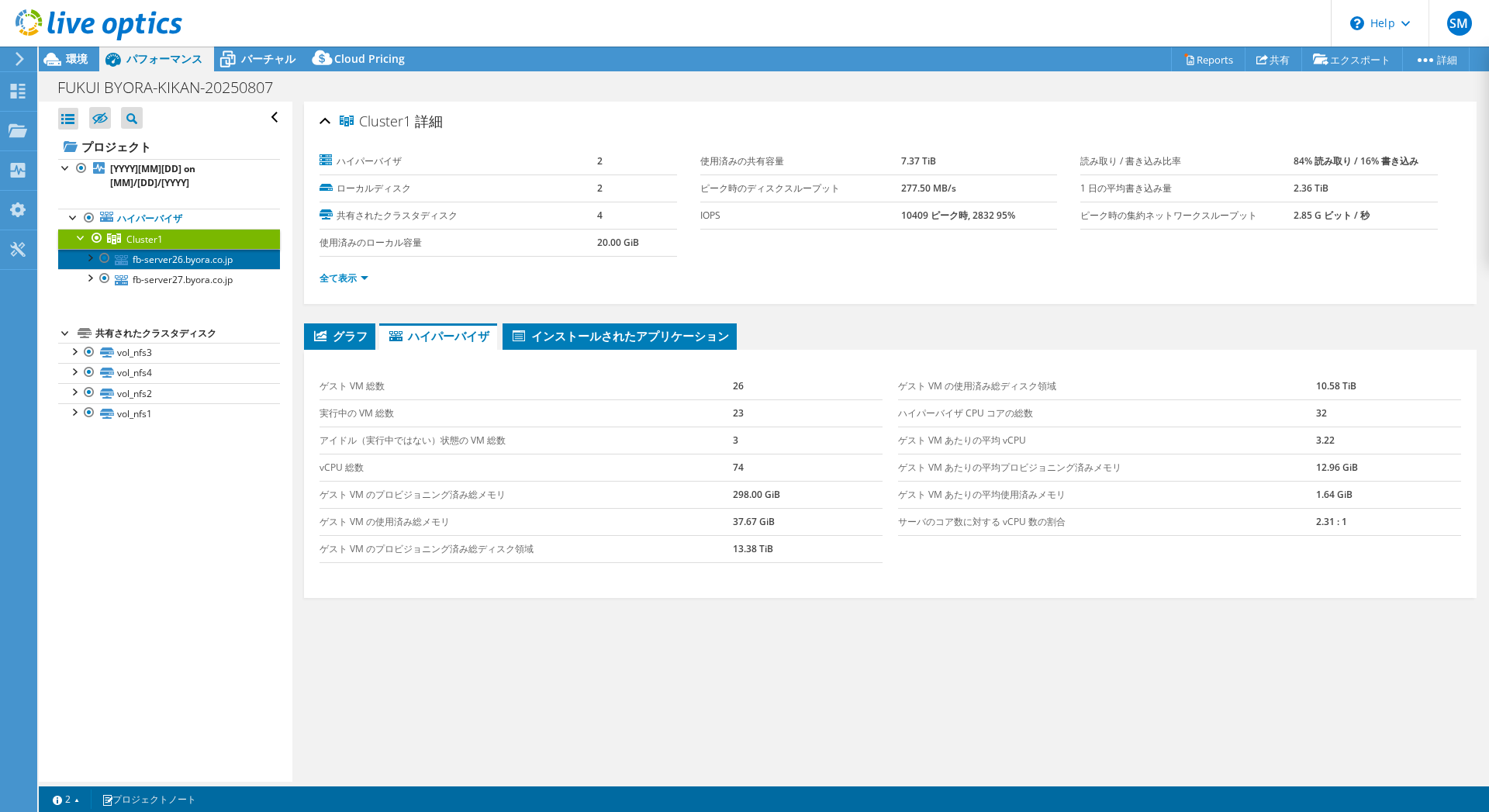 click on "fb-server26.byora.co.jp" at bounding box center (169, 259) 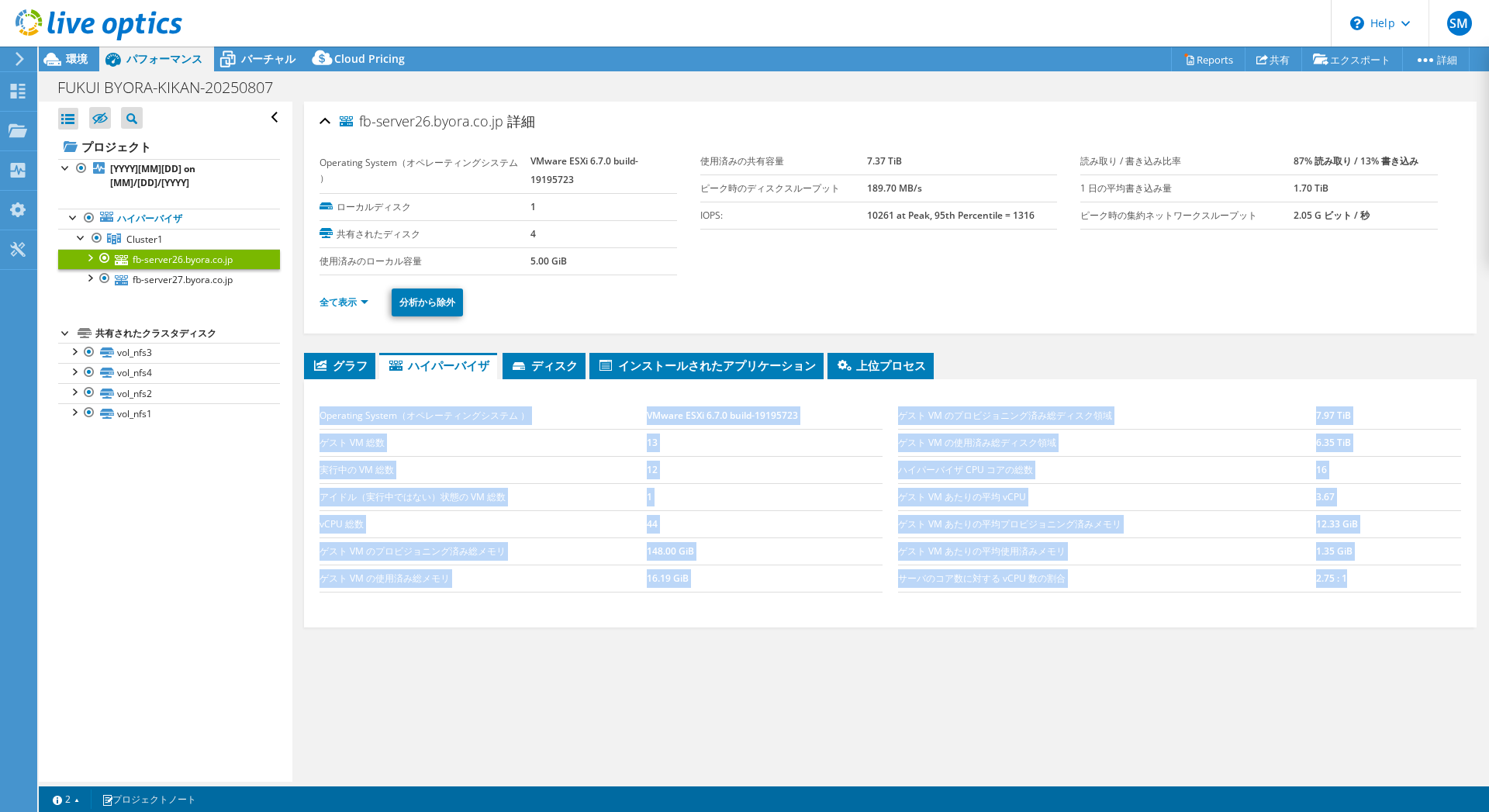 drag, startPoint x: 1370, startPoint y: 575, endPoint x: 320, endPoint y: 409, distance: 1063.041 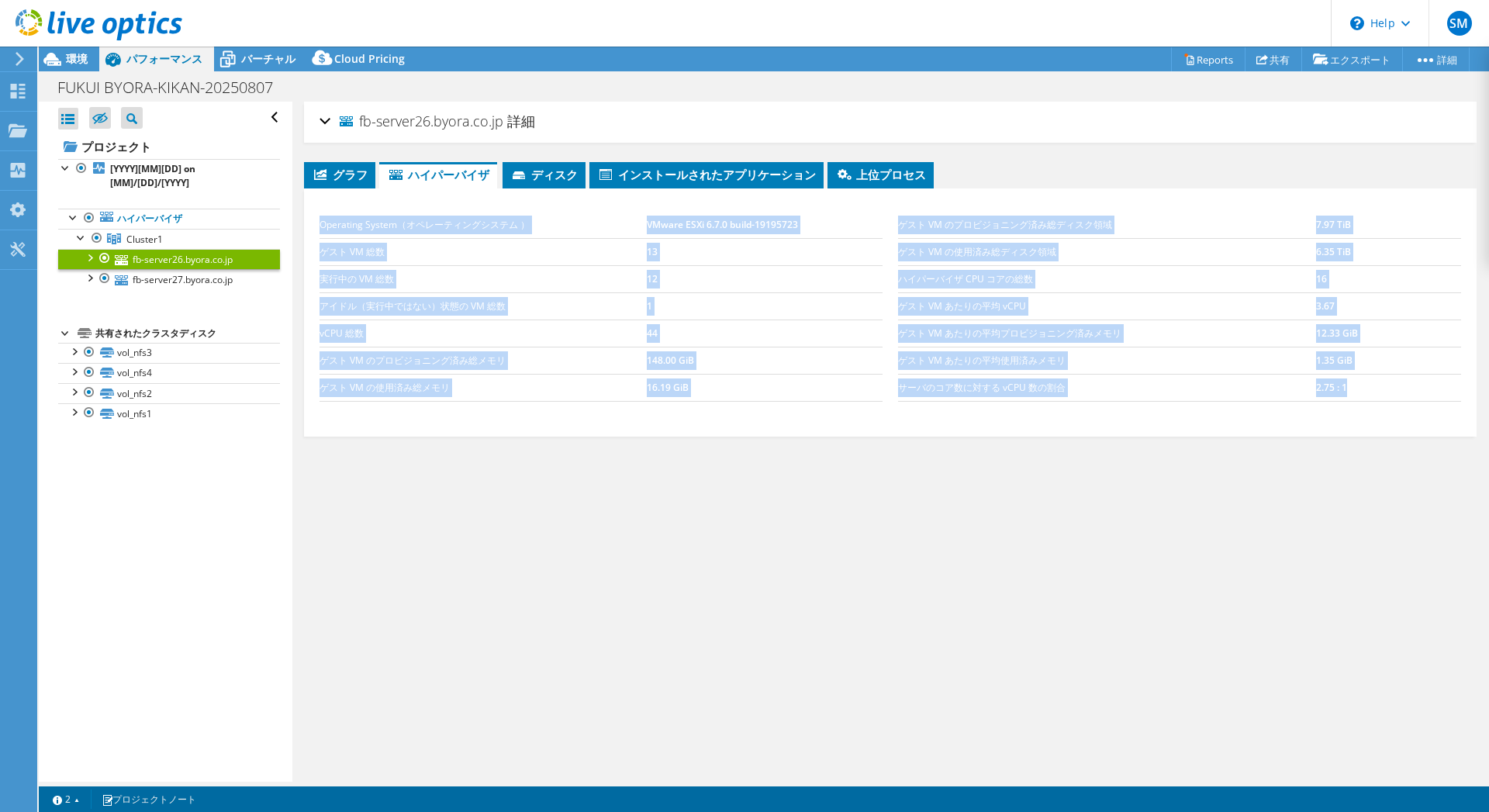 copy on "fb-server26.byora.co.jp
詳細" 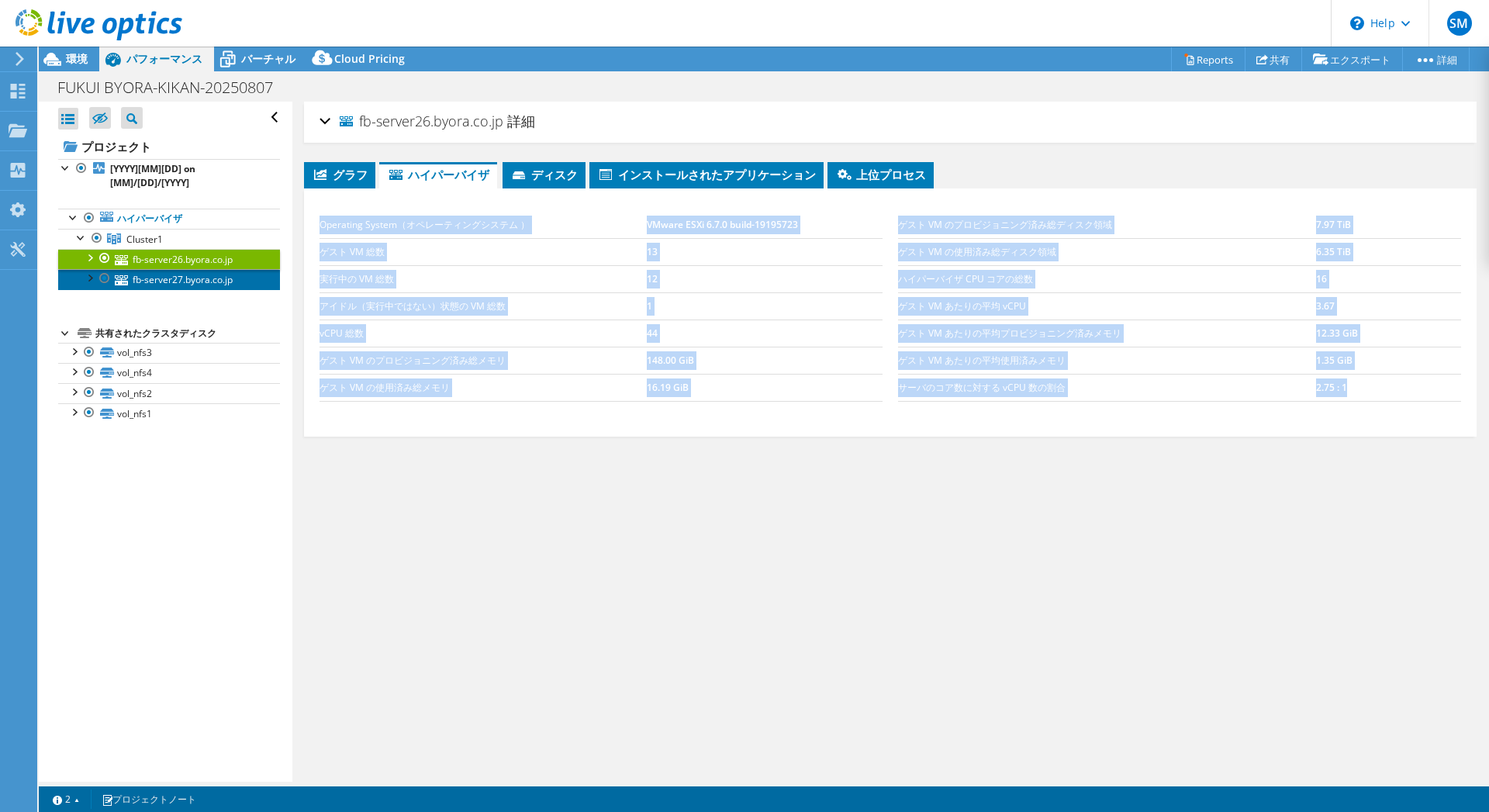 click on "fb-server27.byora.co.jp" at bounding box center (169, 279) 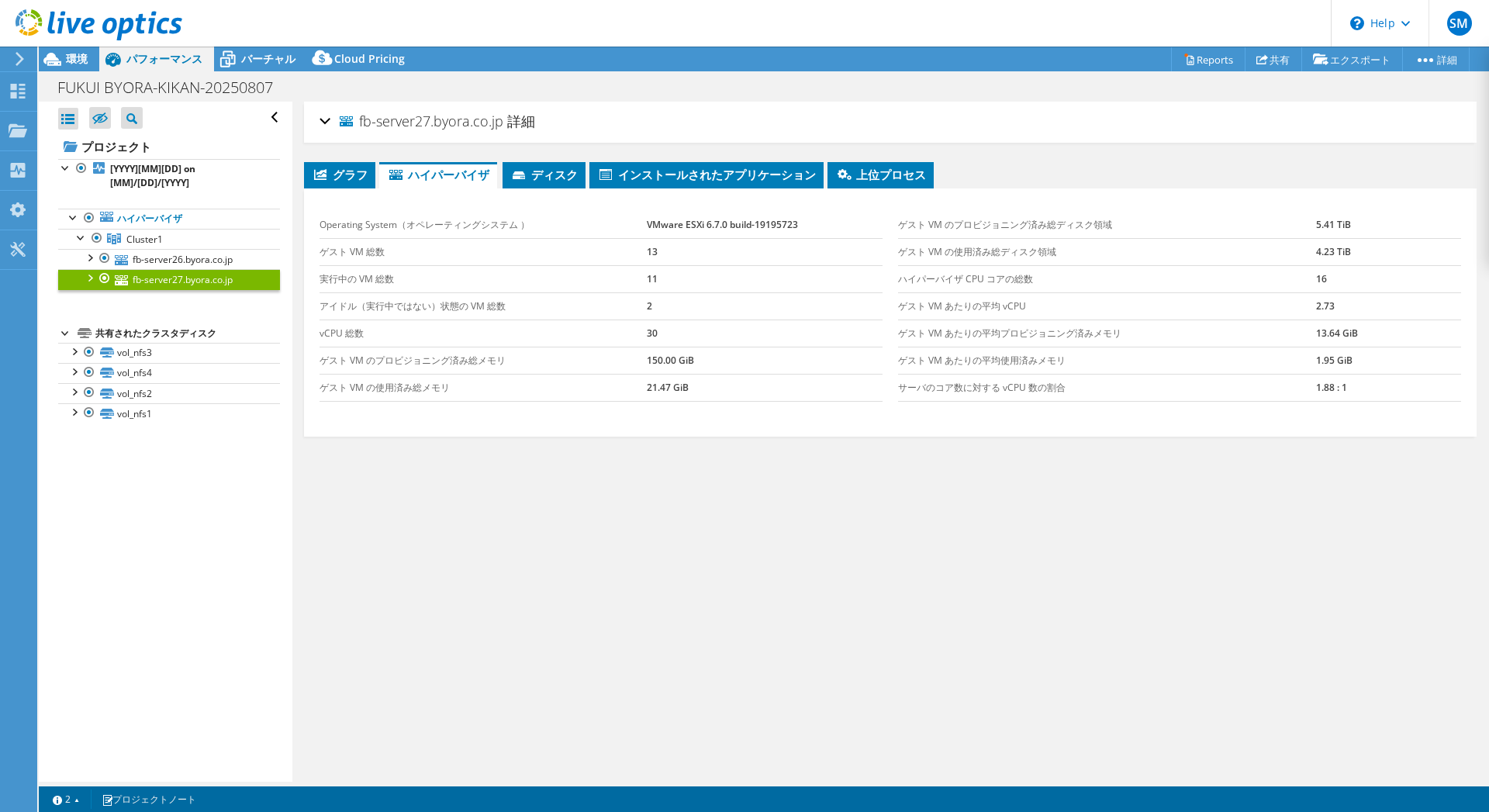 click on "fb-server27.byora.co.jp
詳細" at bounding box center [890, 122] 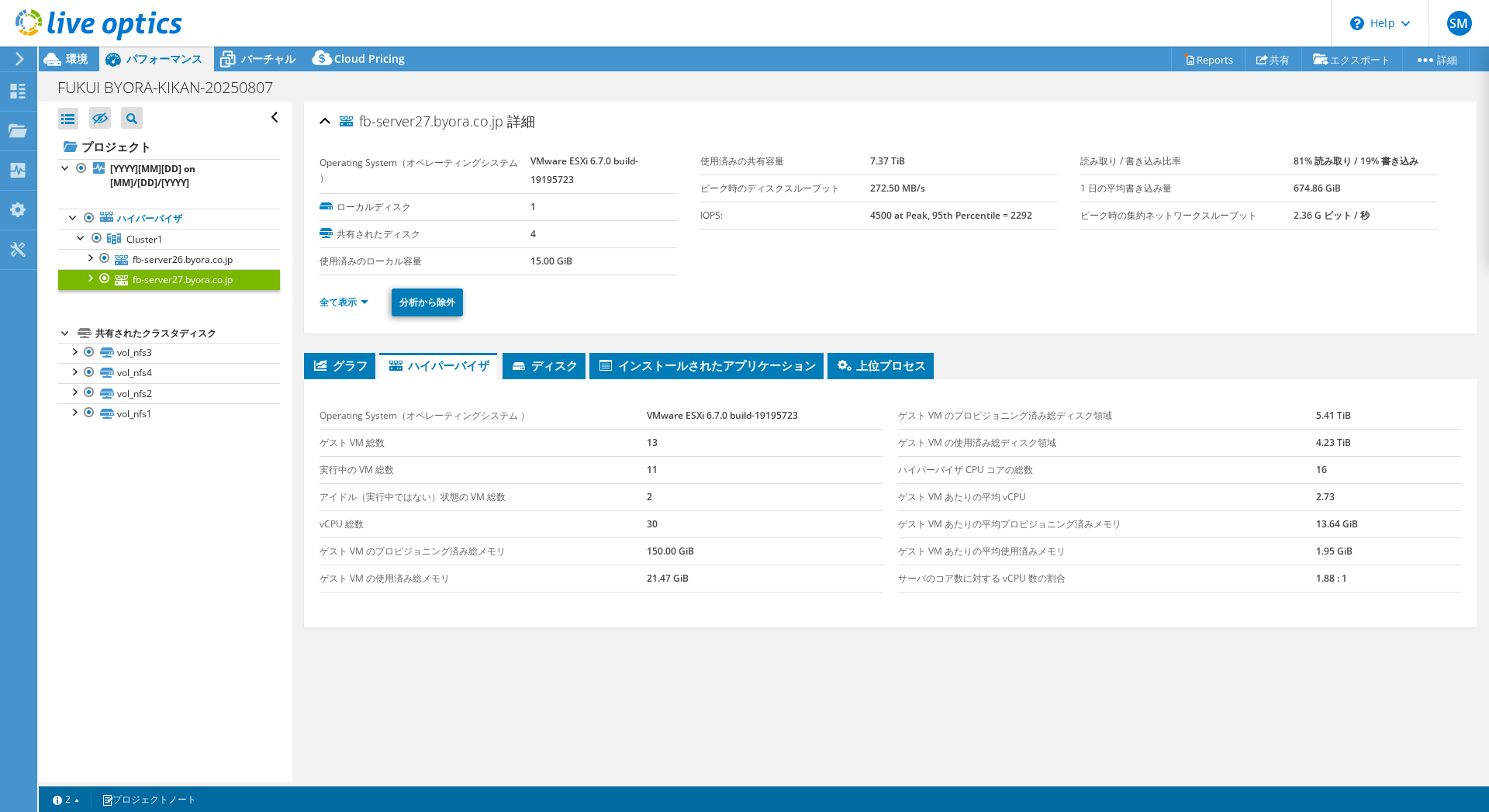 drag, startPoint x: 611, startPoint y: 122, endPoint x: 360, endPoint y: 122, distance: 251 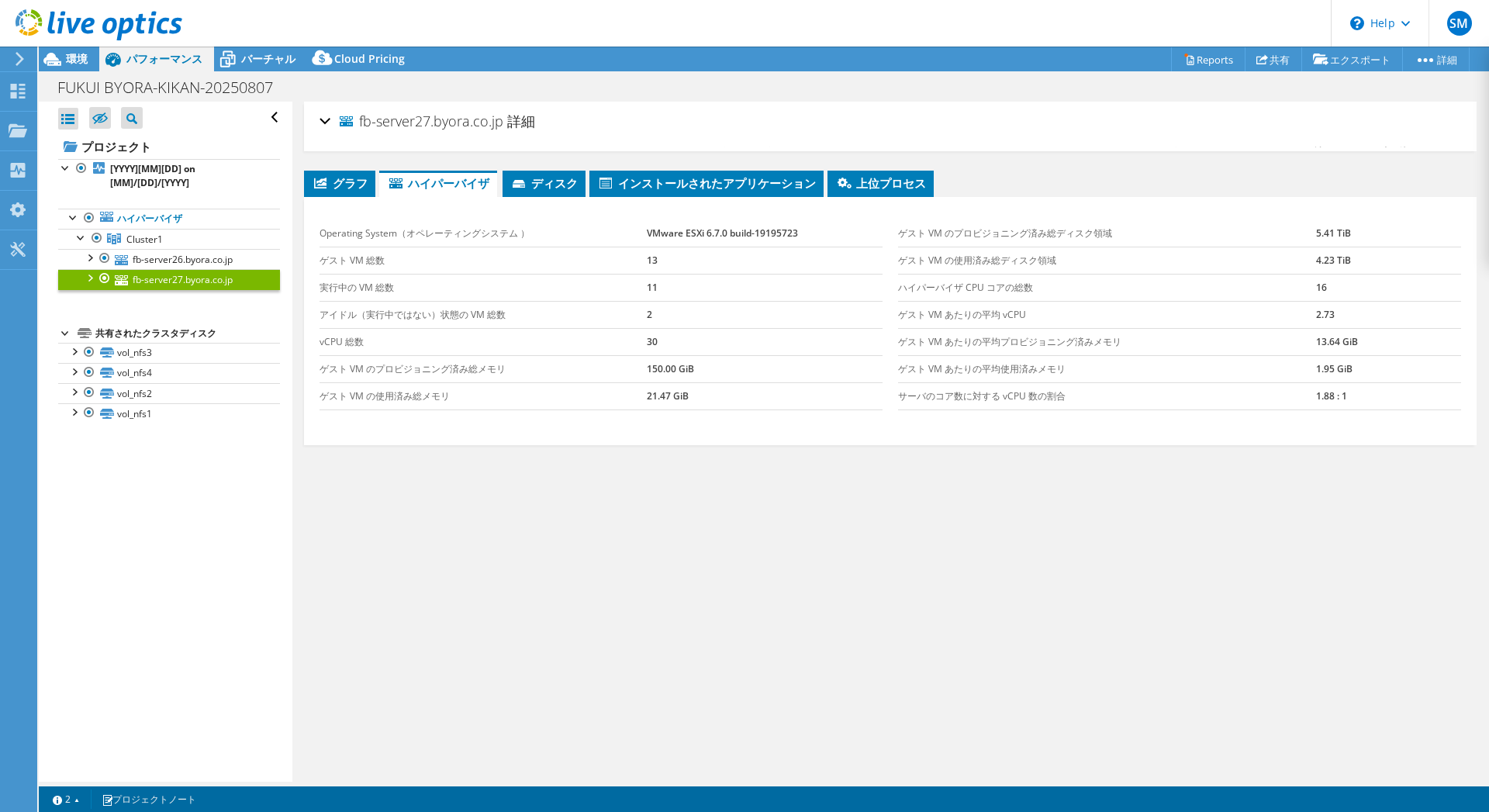 copy on "fb-server27.byora.co.jp
詳細" 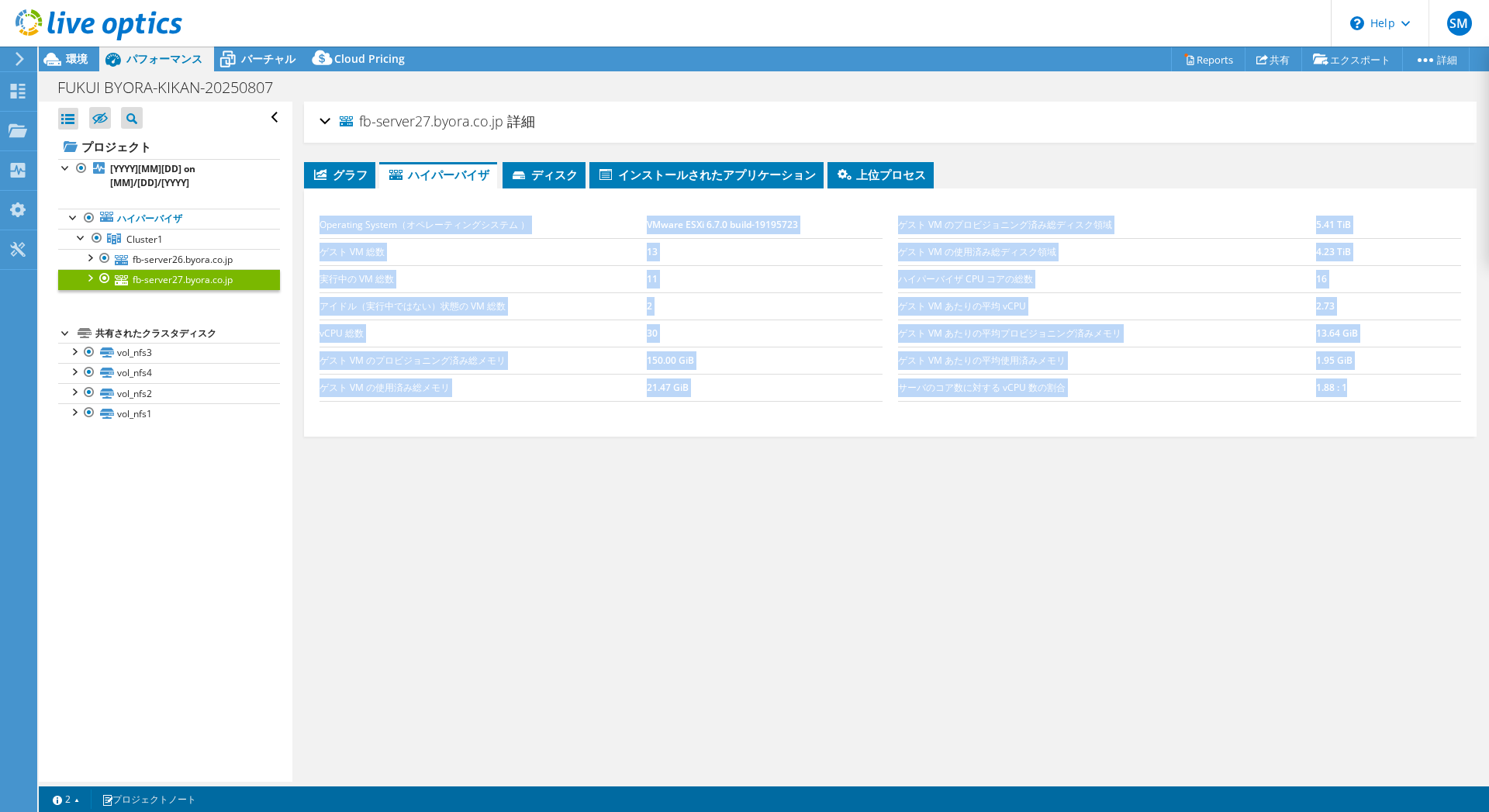 drag, startPoint x: 1358, startPoint y: 391, endPoint x: 322, endPoint y: 225, distance: 1049.2149 